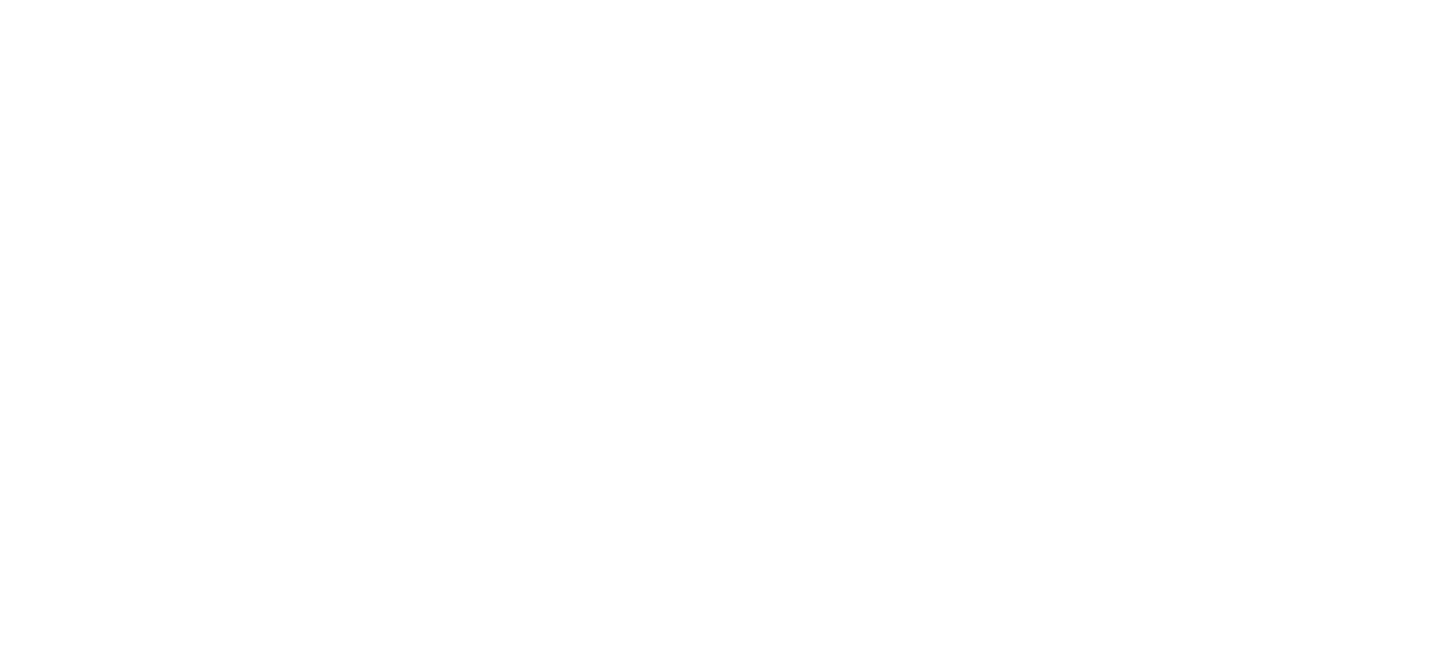 scroll, scrollTop: 0, scrollLeft: 0, axis: both 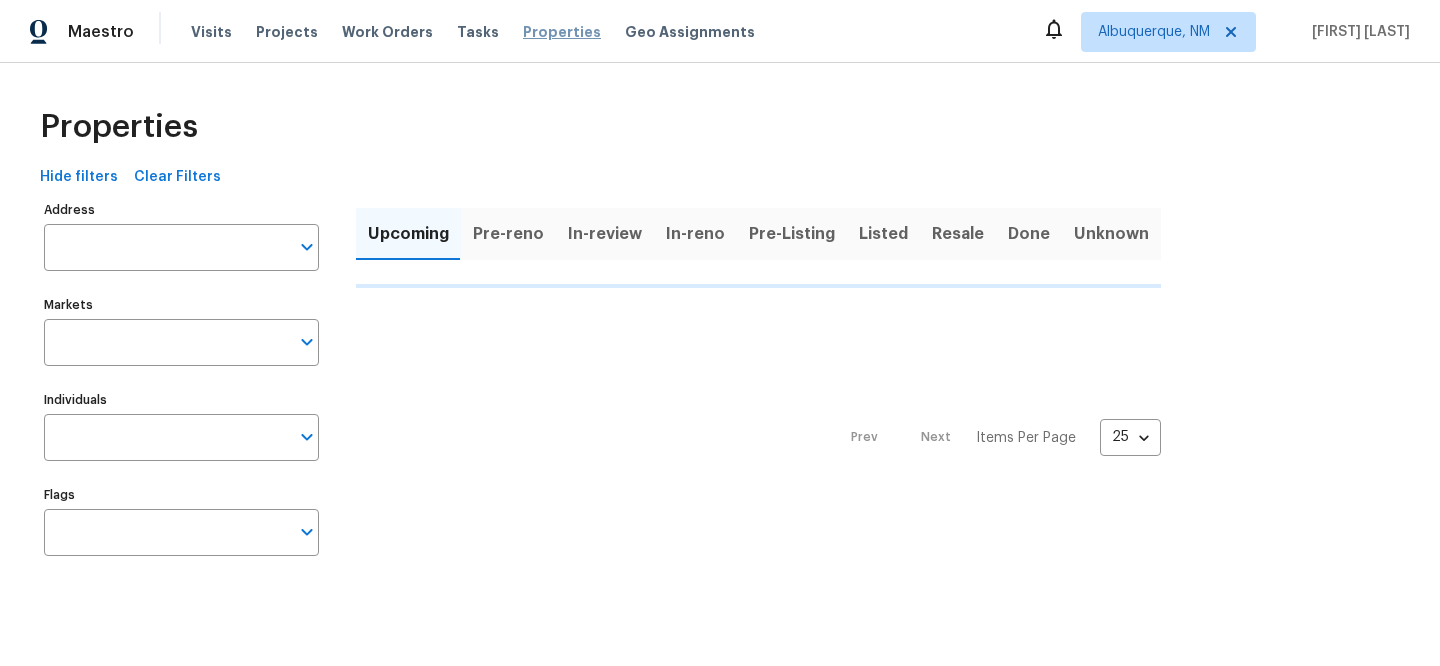 click on "Visits Projects Work Orders Tasks Properties Geo Assignments" at bounding box center (485, 32) 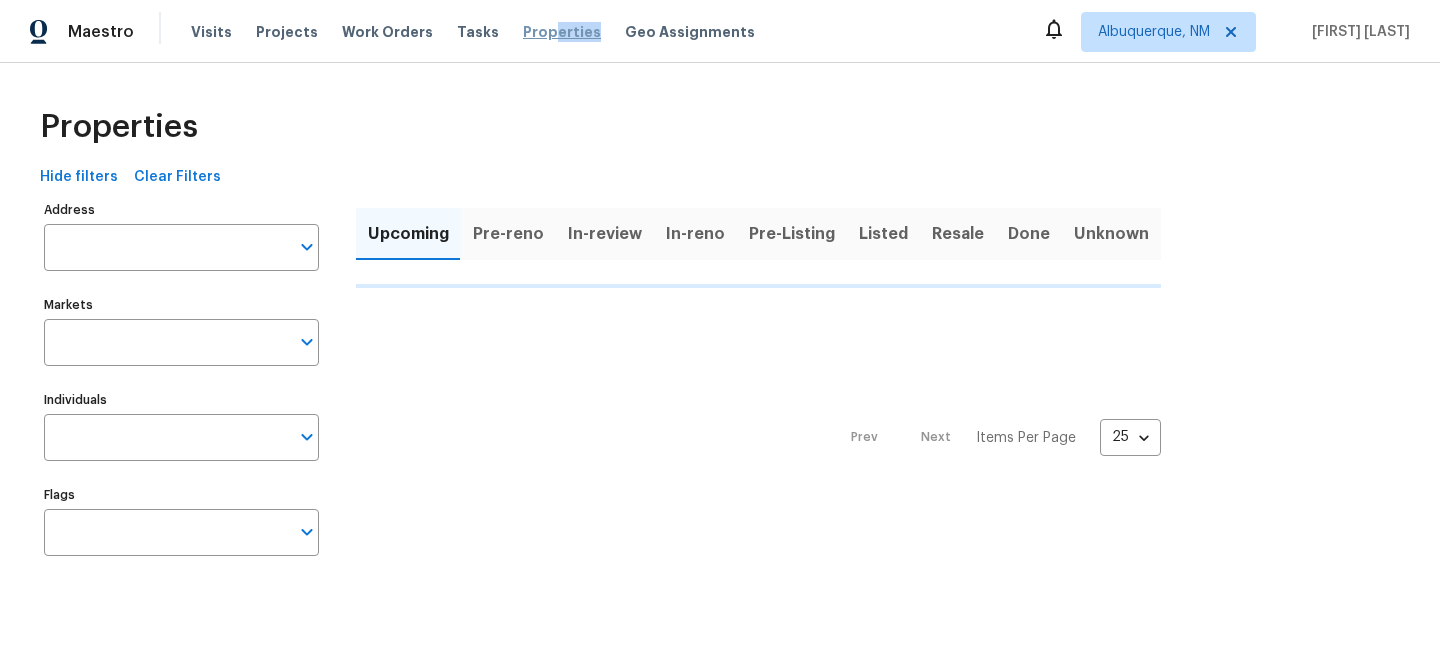 click on "Properties" at bounding box center [562, 32] 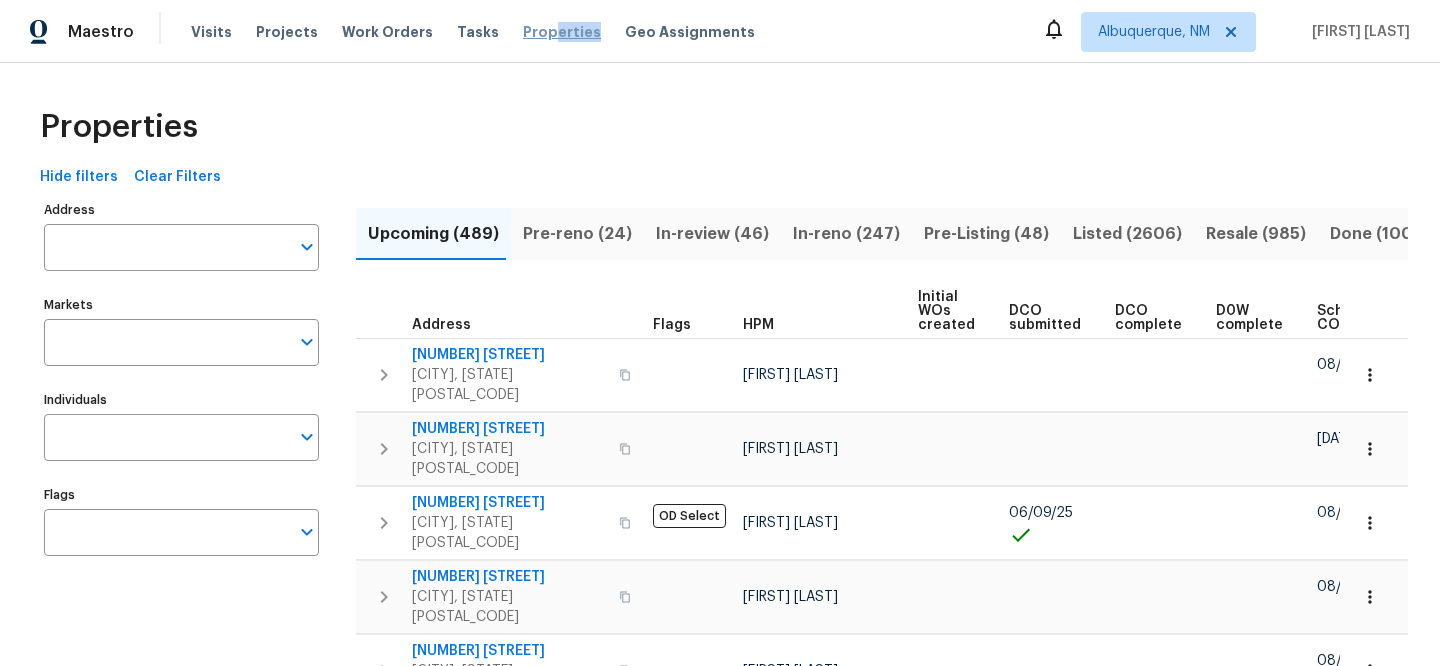 click on "Properties" at bounding box center (562, 32) 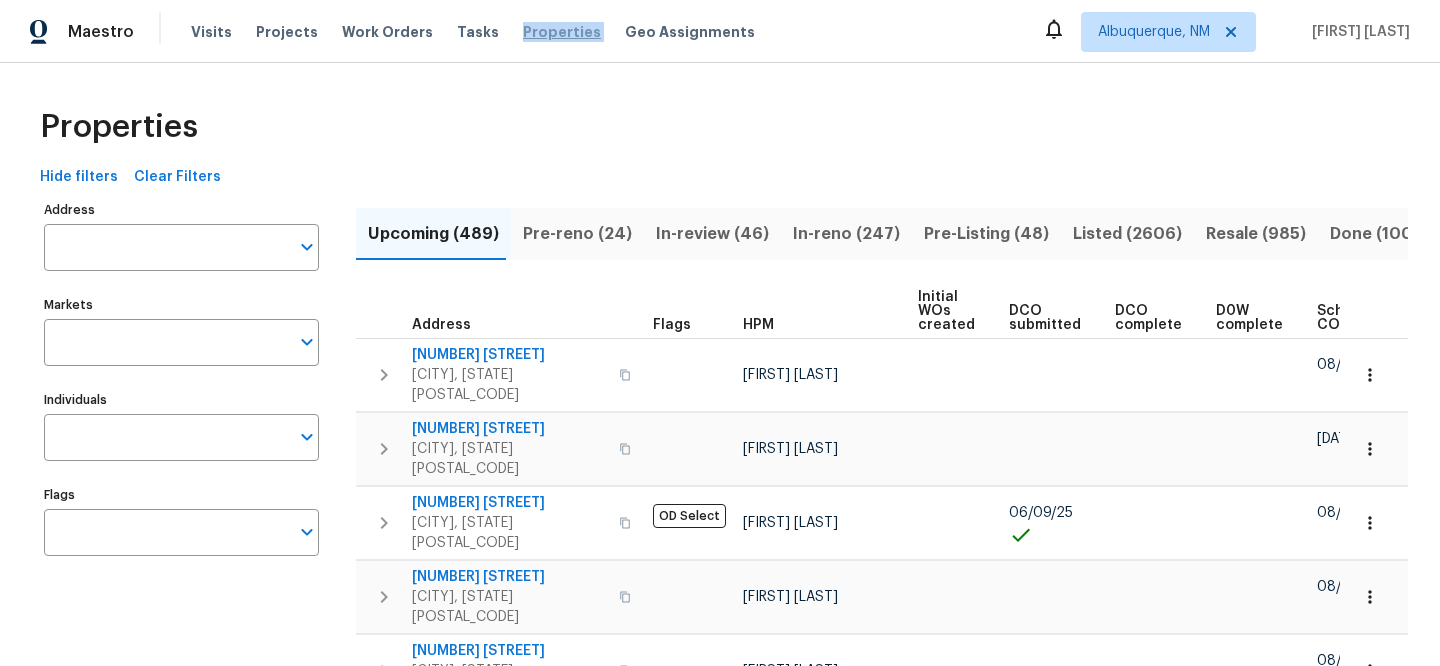 click on "Properties" at bounding box center [562, 32] 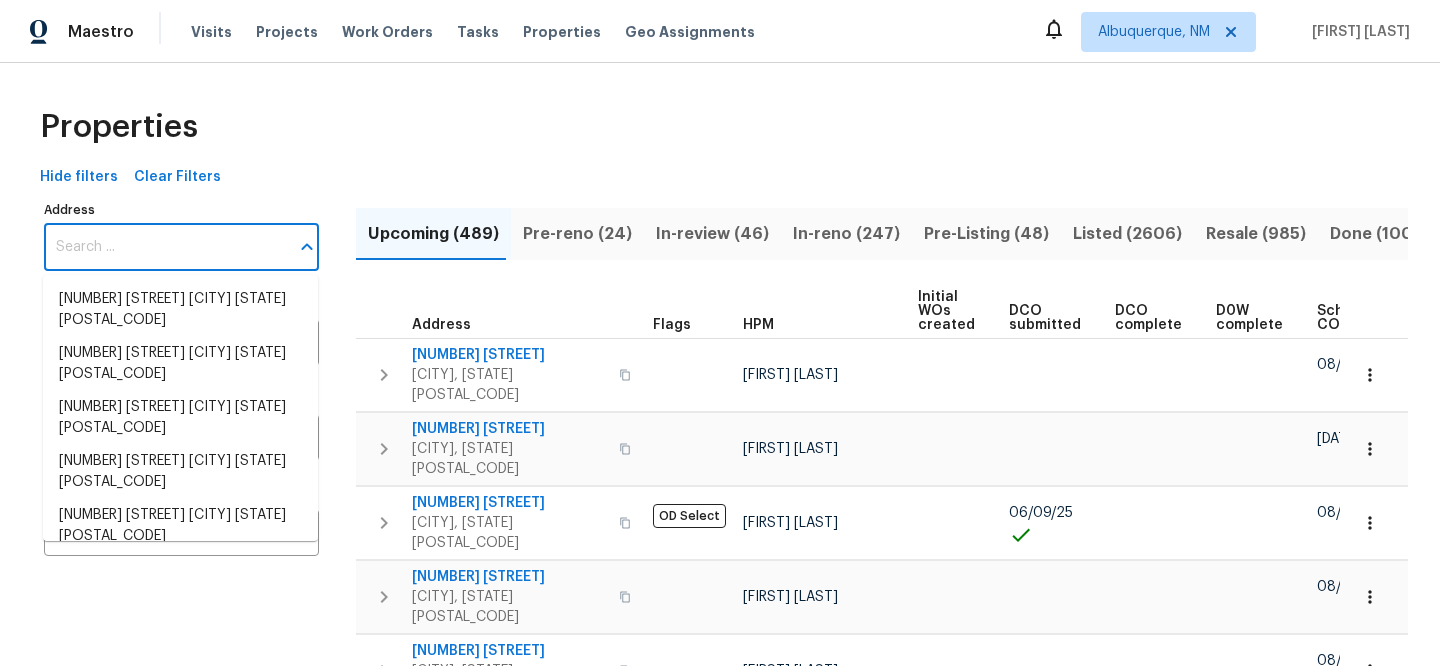 click on "Address" at bounding box center [166, 247] 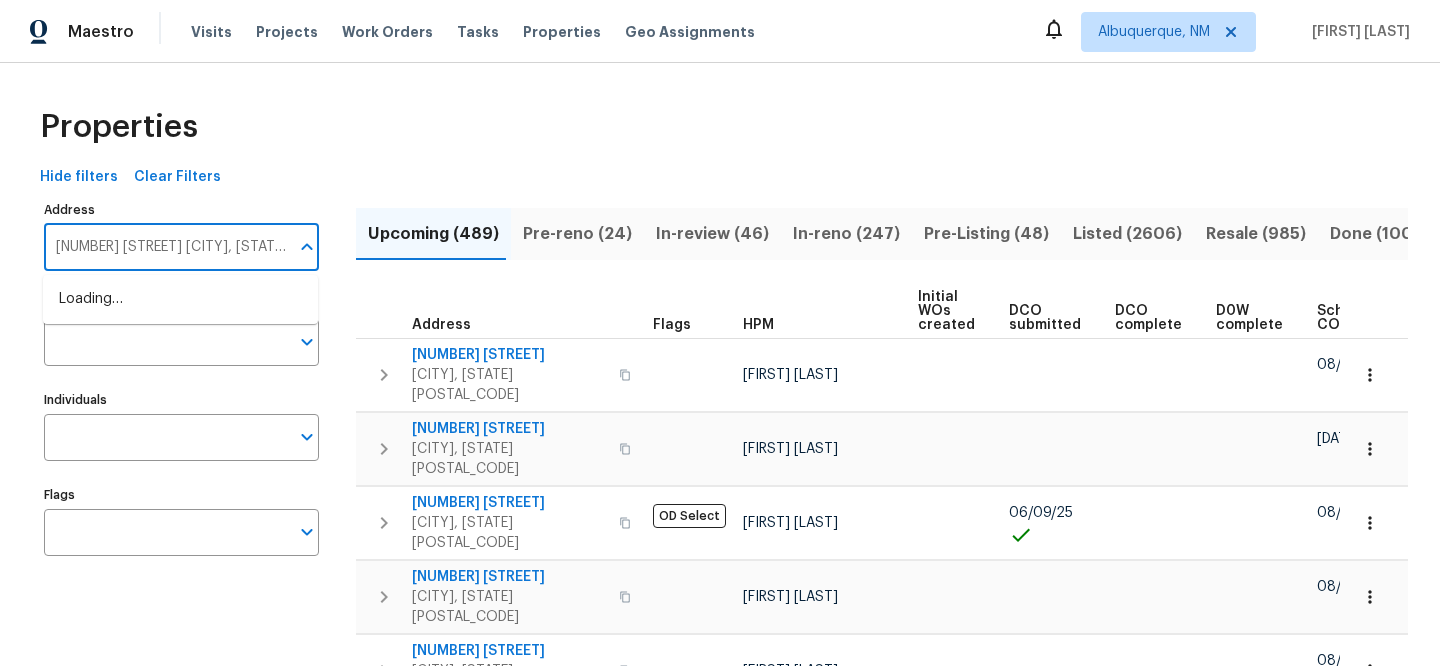 scroll, scrollTop: 0, scrollLeft: 85, axis: horizontal 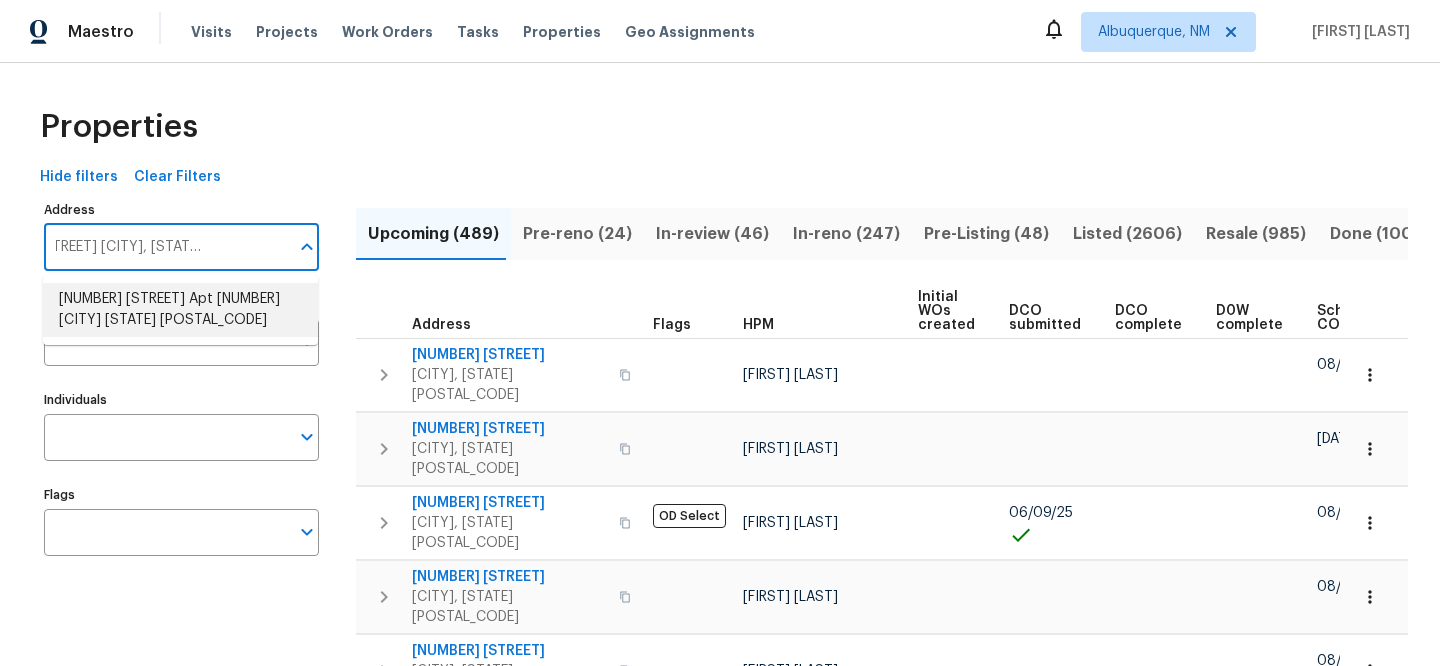 click on "2555 Flat Shoals Rd Apt 3103 Atlanta GA 30349" at bounding box center (180, 310) 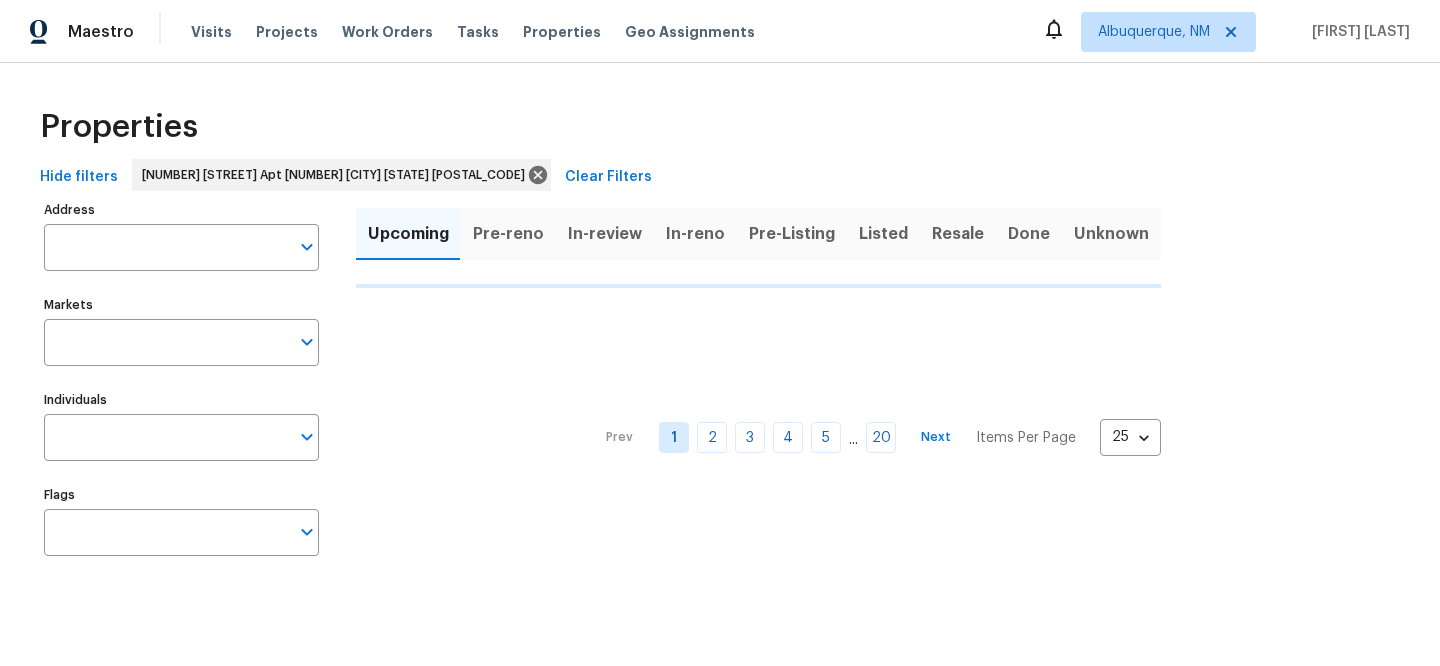 type on "2555 Flat Shoals Rd Apt 3103 Atlanta GA 30349" 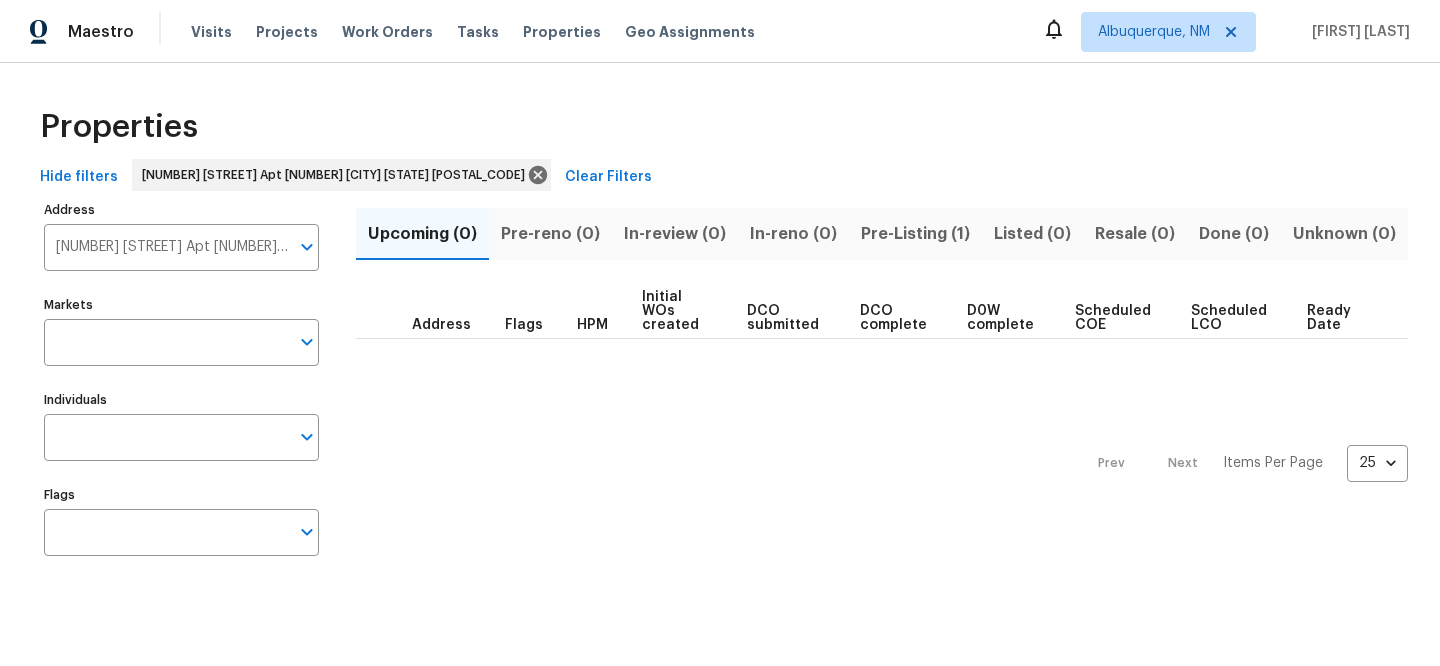click on "Pre-Listing (1)" at bounding box center (915, 234) 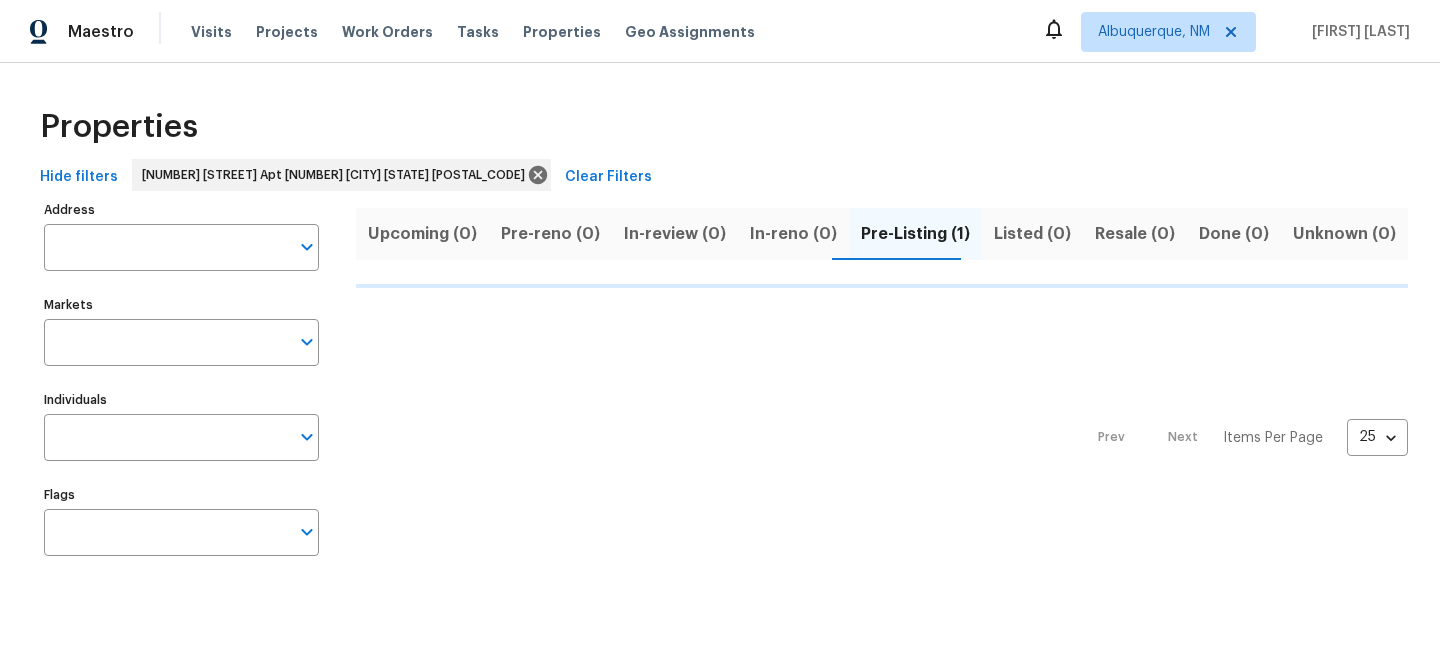 type on "2555 Flat Shoals Rd Apt 3103 Atlanta GA 30349" 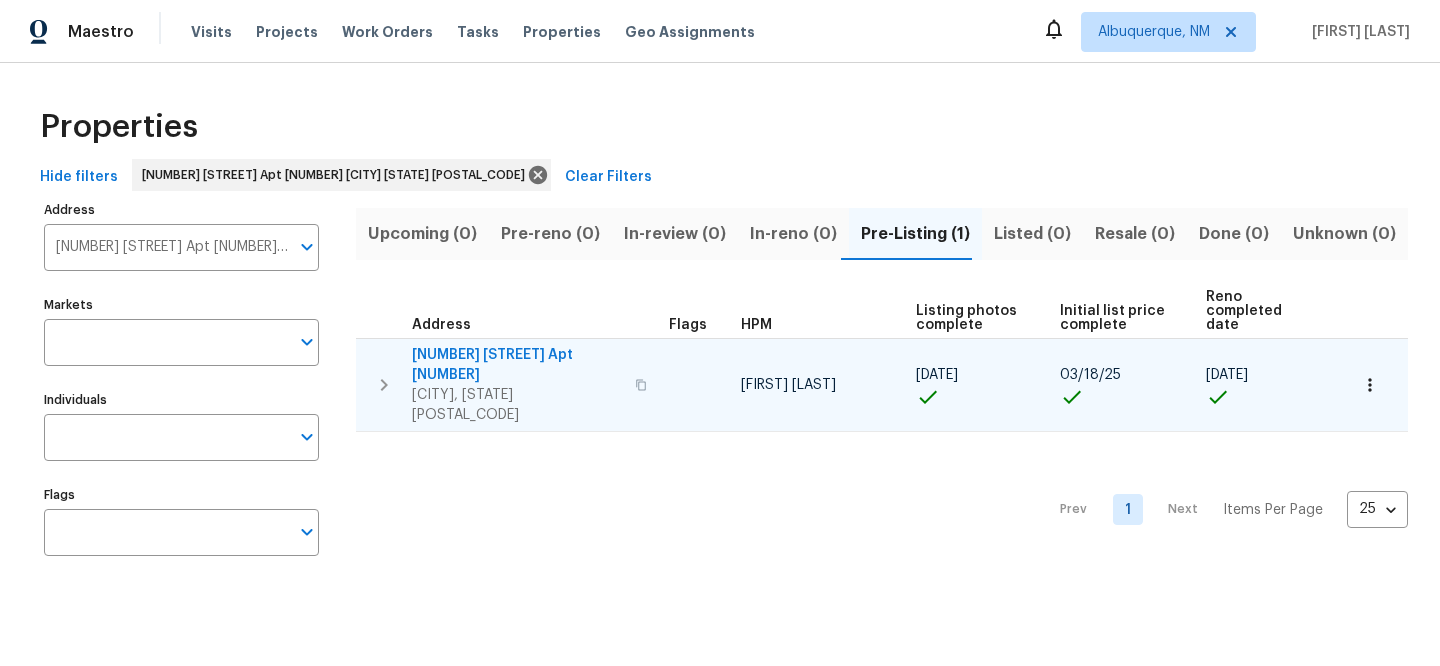 click on "2555 Flat Shoals Rd Apt 3103" at bounding box center (517, 365) 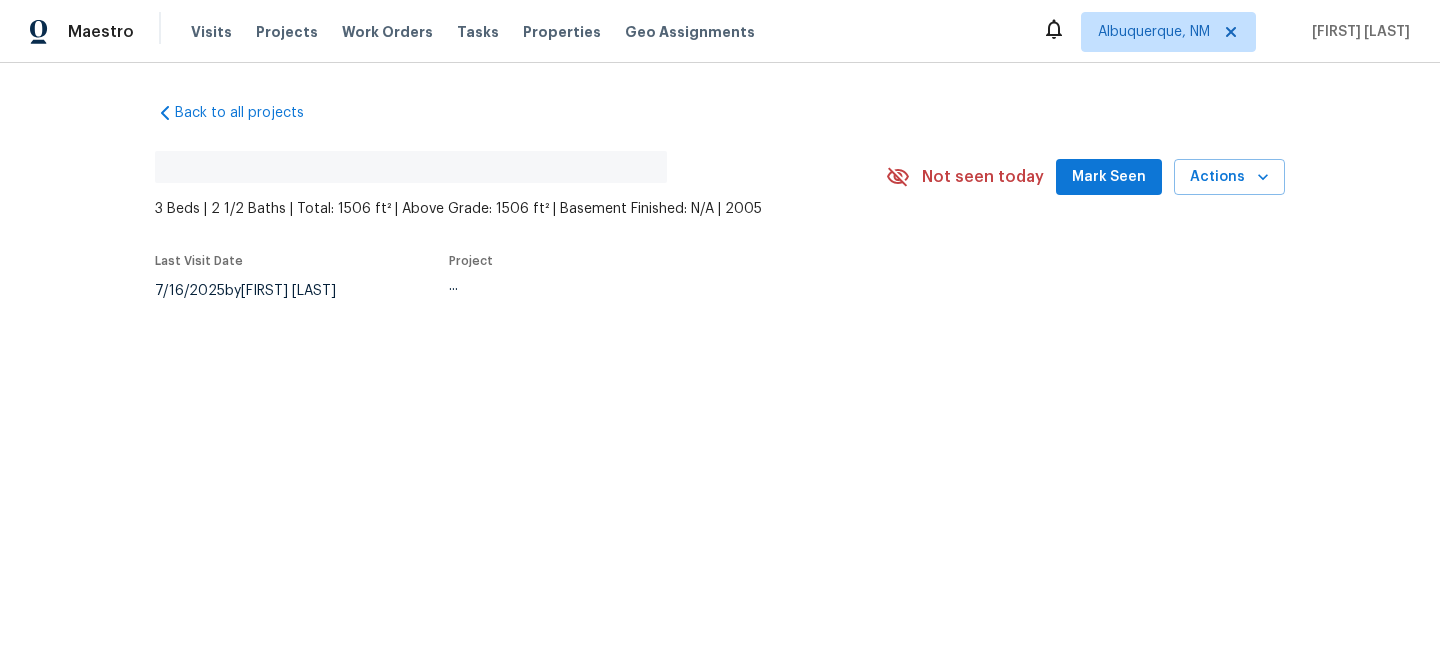 scroll, scrollTop: 0, scrollLeft: 0, axis: both 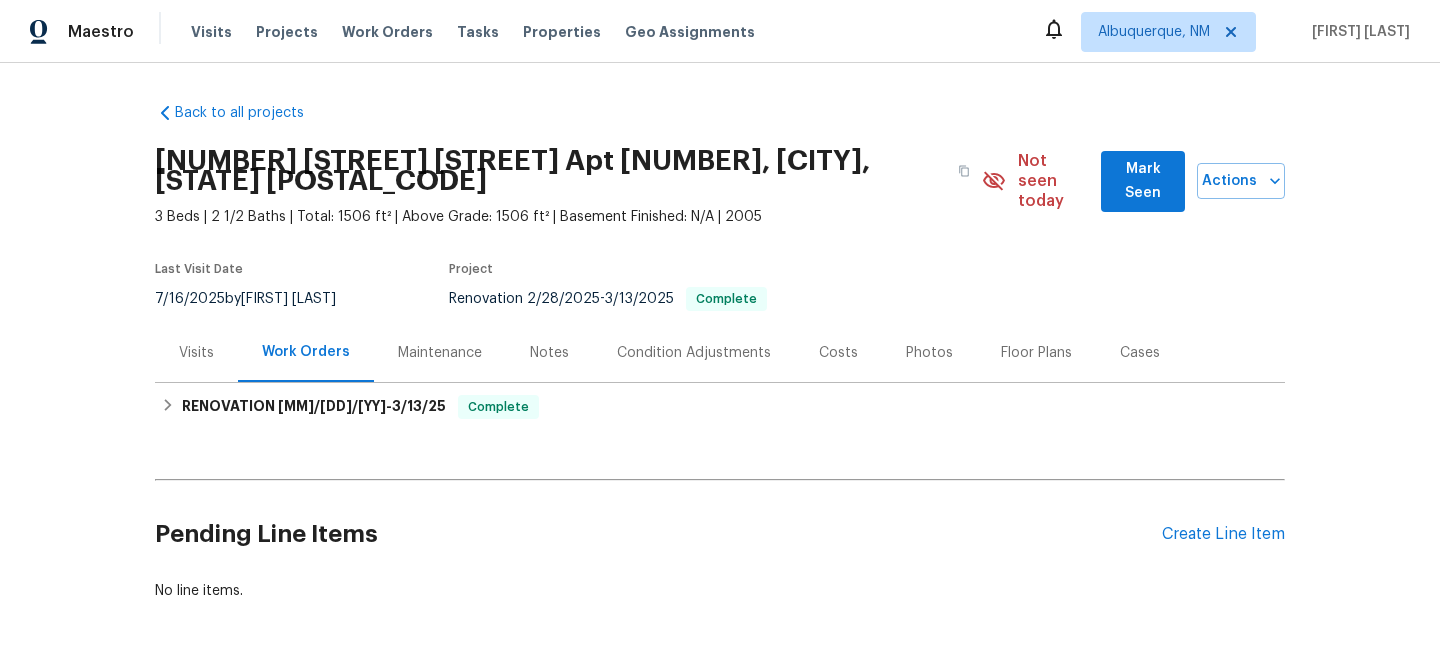 click on "Visits" at bounding box center [196, 353] 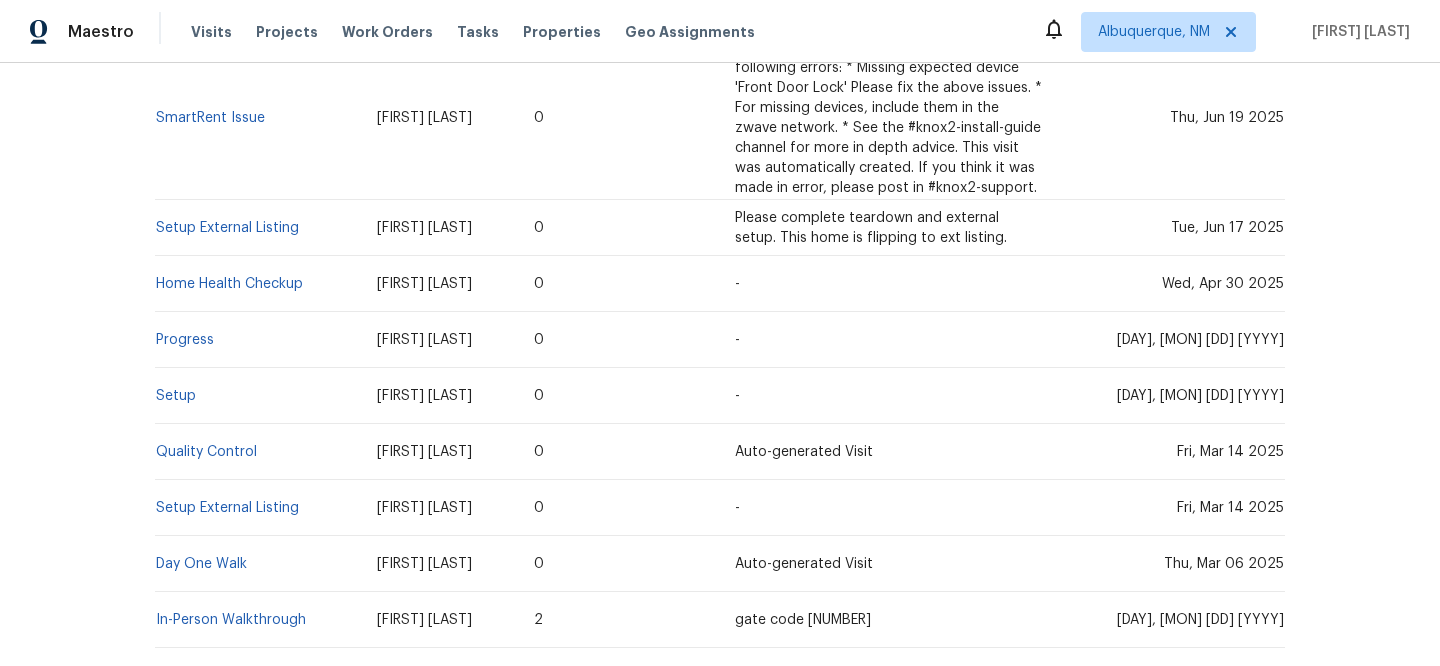 scroll, scrollTop: 1037, scrollLeft: 0, axis: vertical 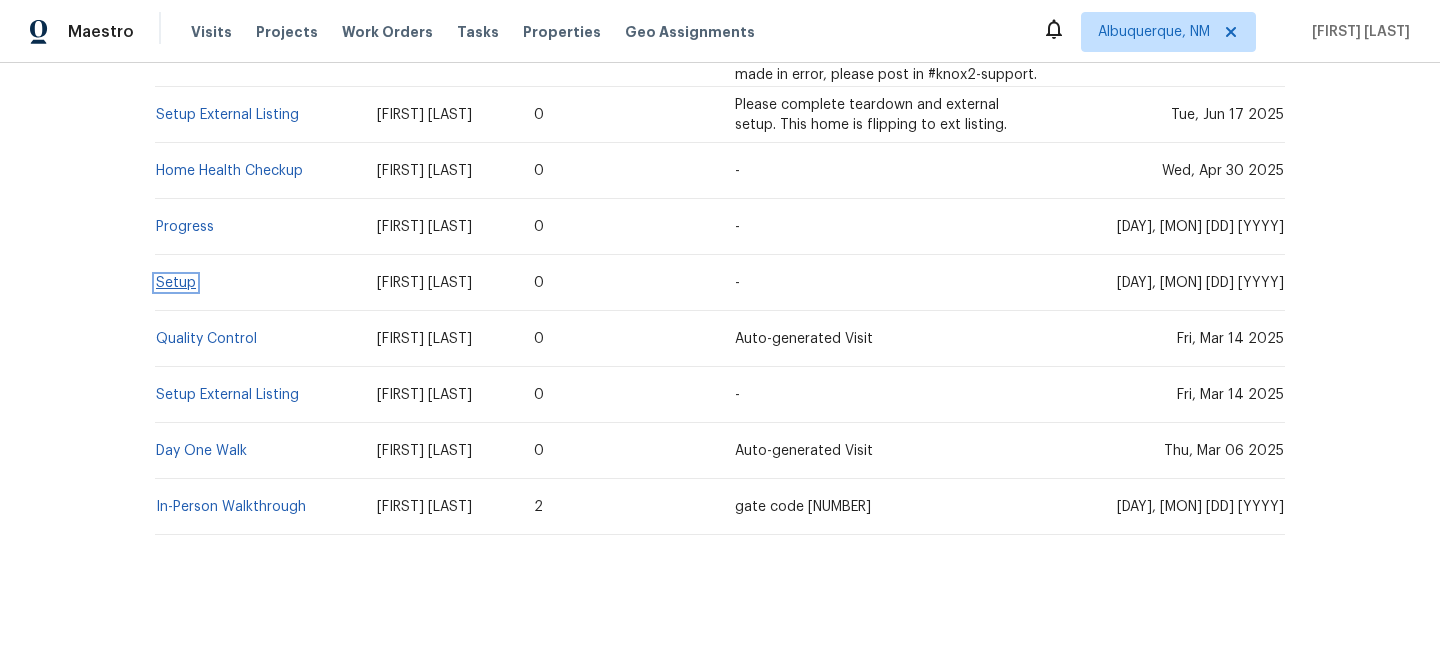 click on "Setup" at bounding box center [176, 283] 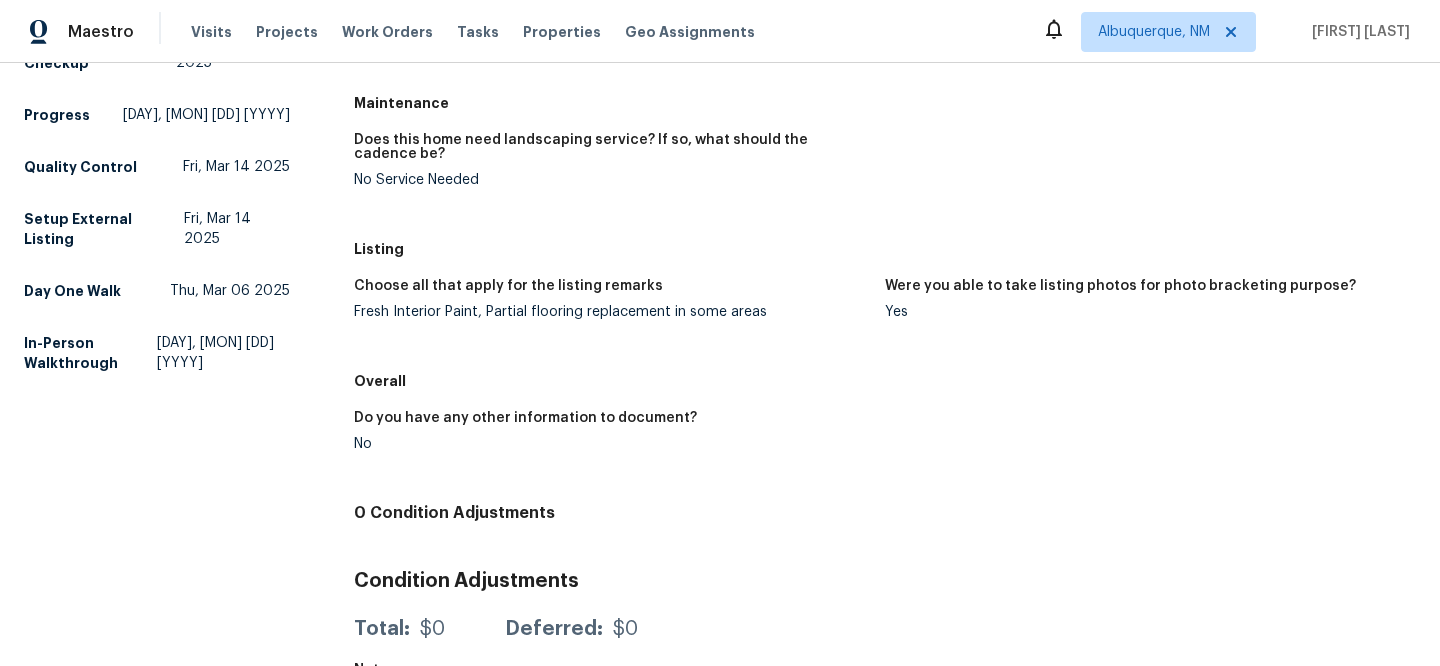 scroll, scrollTop: 624, scrollLeft: 0, axis: vertical 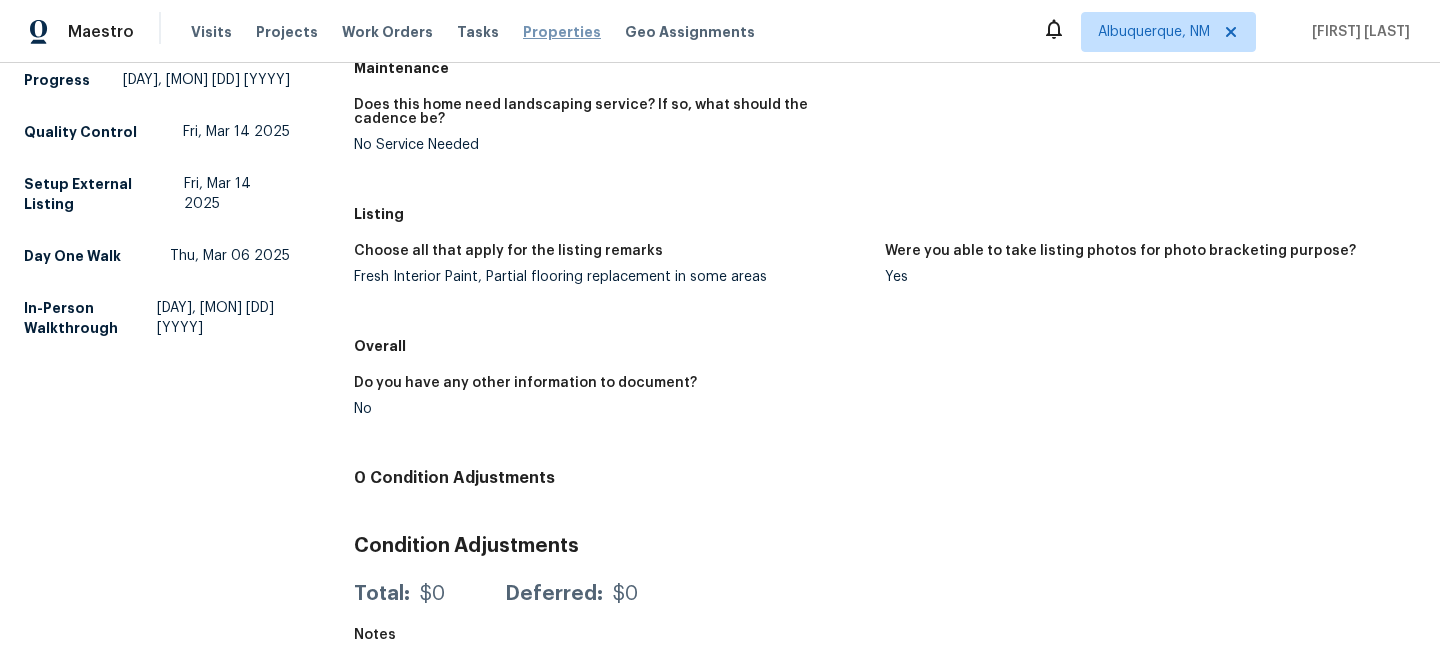 click on "Properties" at bounding box center [562, 32] 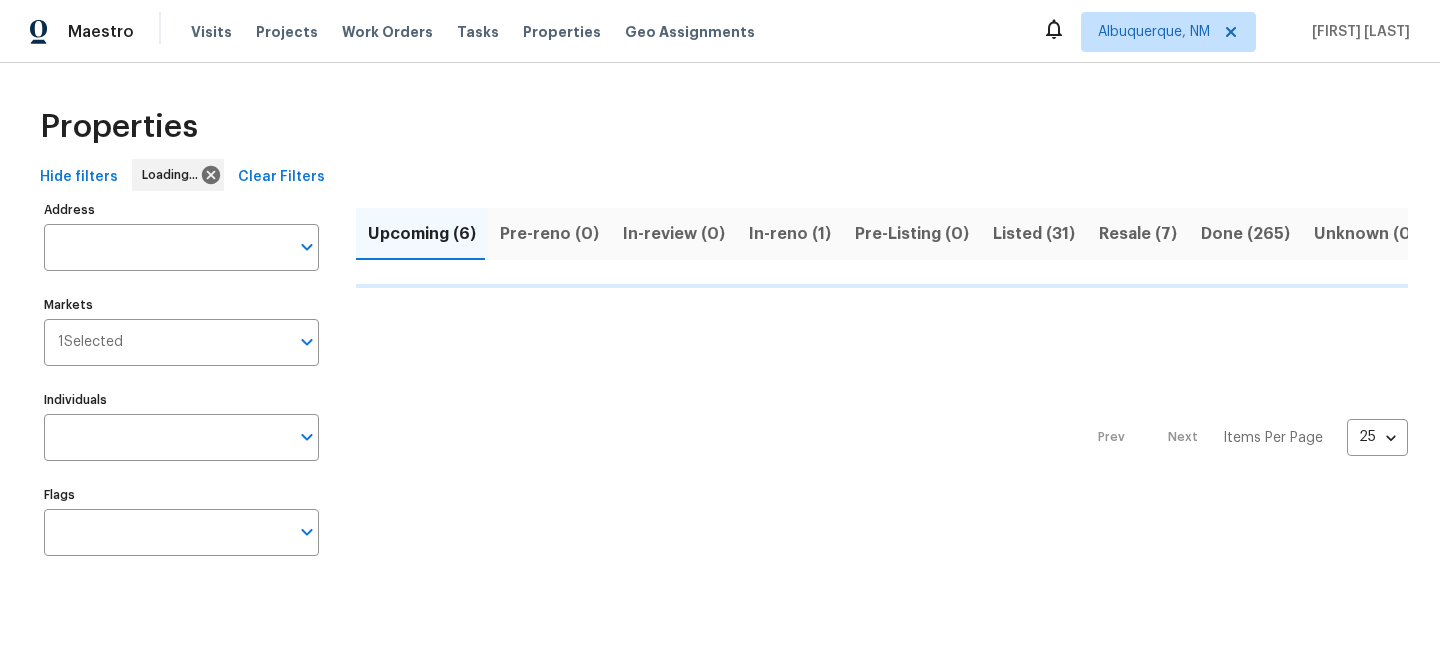 click on "Clear Filters" at bounding box center [281, 177] 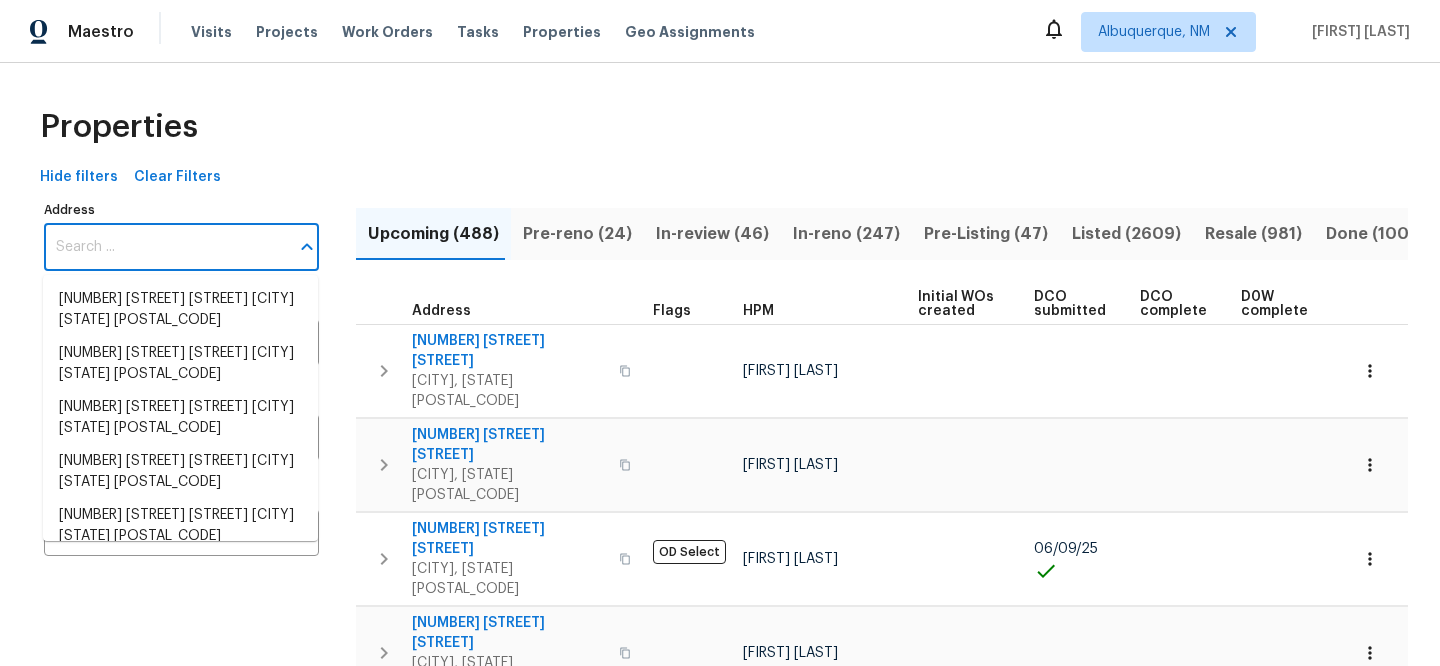 click on "Address" at bounding box center [166, 247] 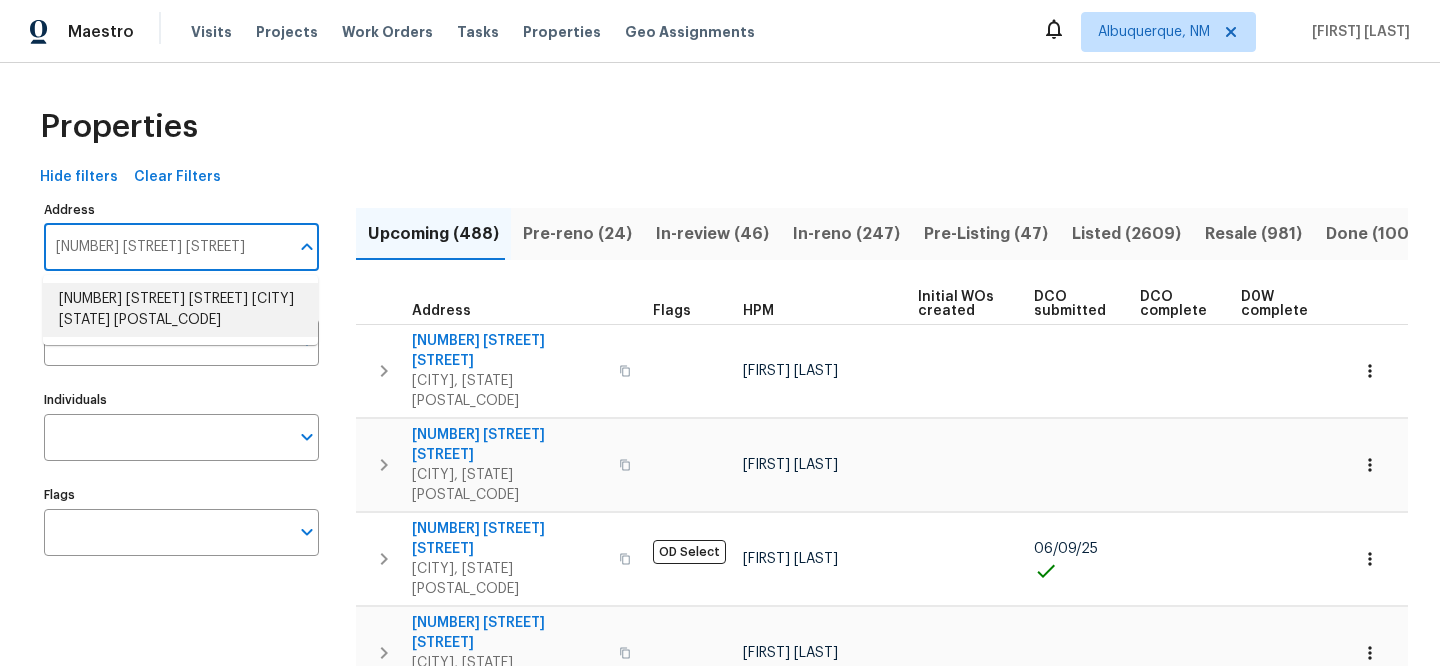click on "5559 Lighthouse Rd Orlando FL 32808" at bounding box center (180, 310) 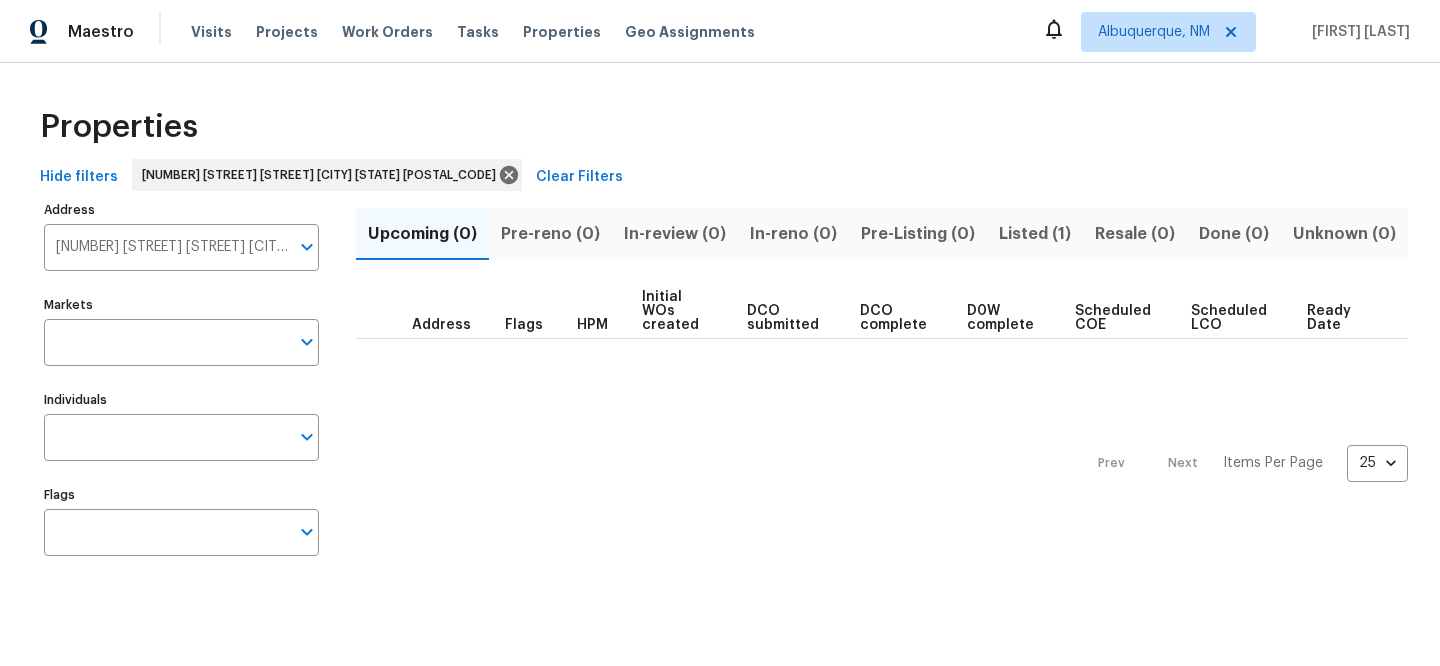 click on "Listed (1)" at bounding box center (1035, 234) 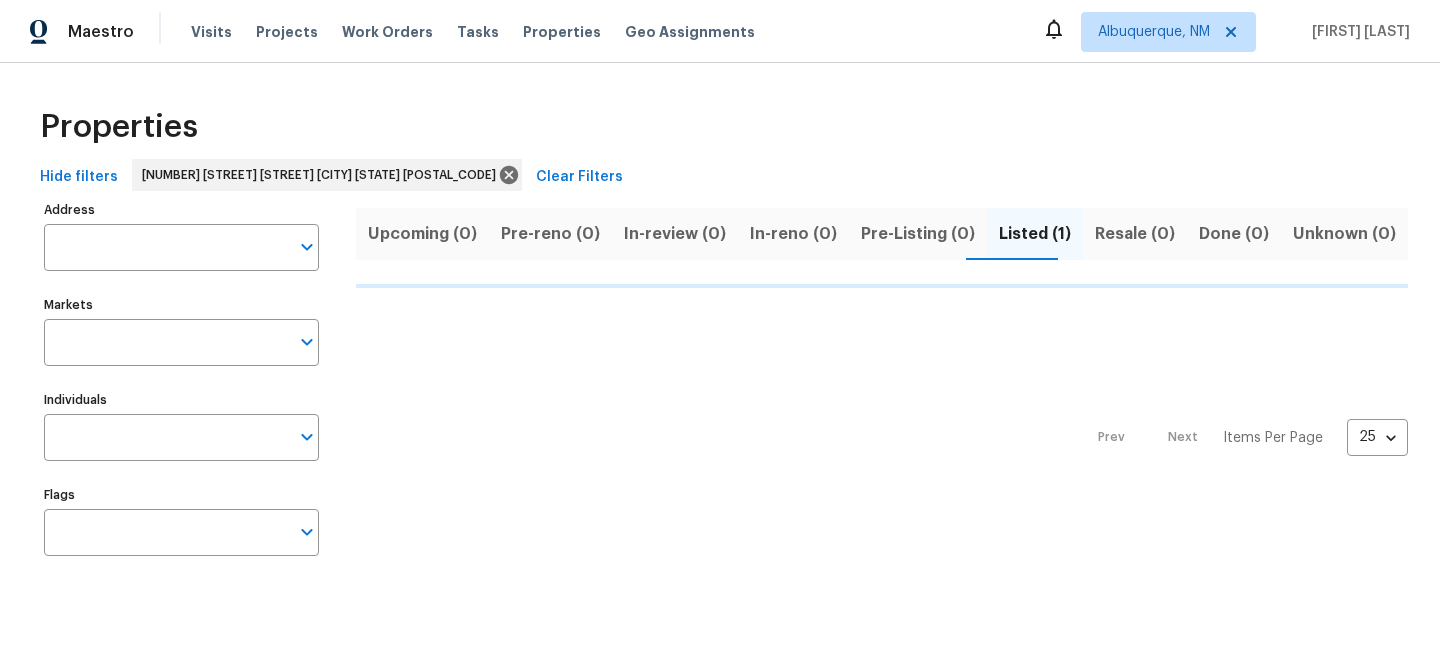 type on "5559 Lighthouse Rd Orlando FL 32808" 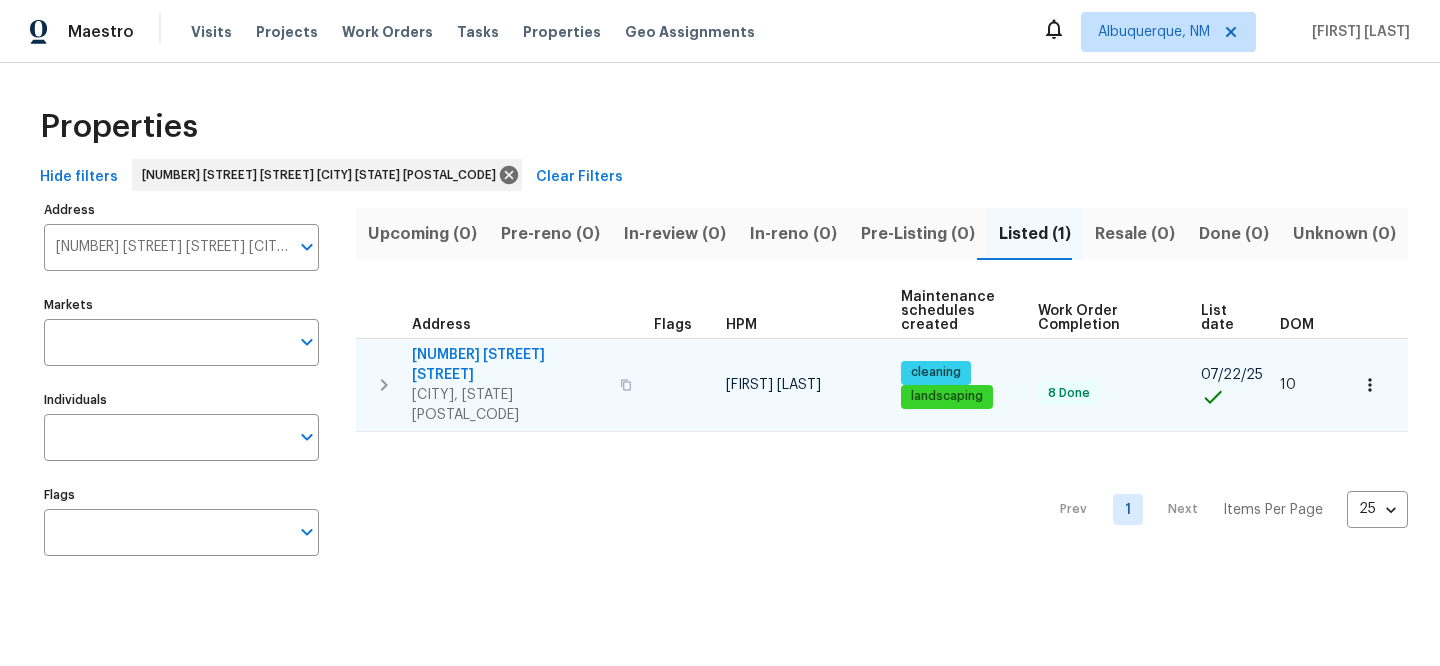 click on "[NUMBER] [STREET]" at bounding box center (510, 365) 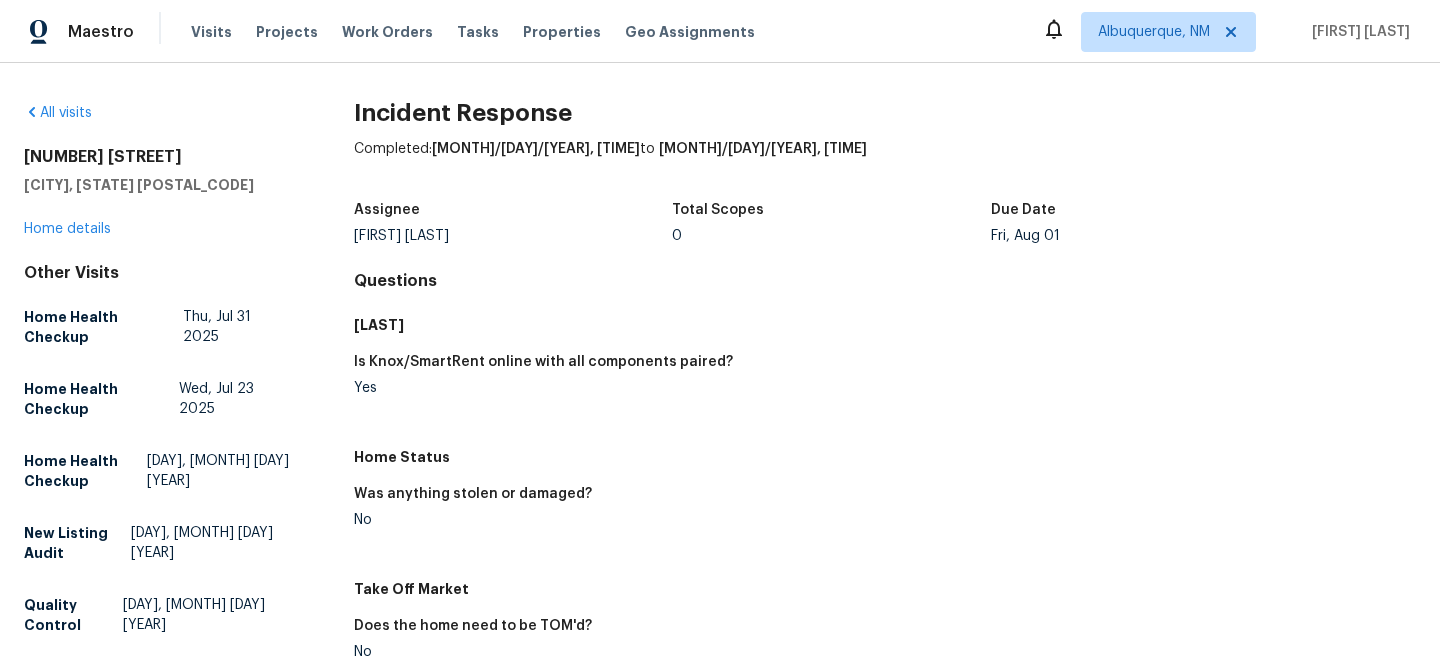 scroll, scrollTop: 0, scrollLeft: 0, axis: both 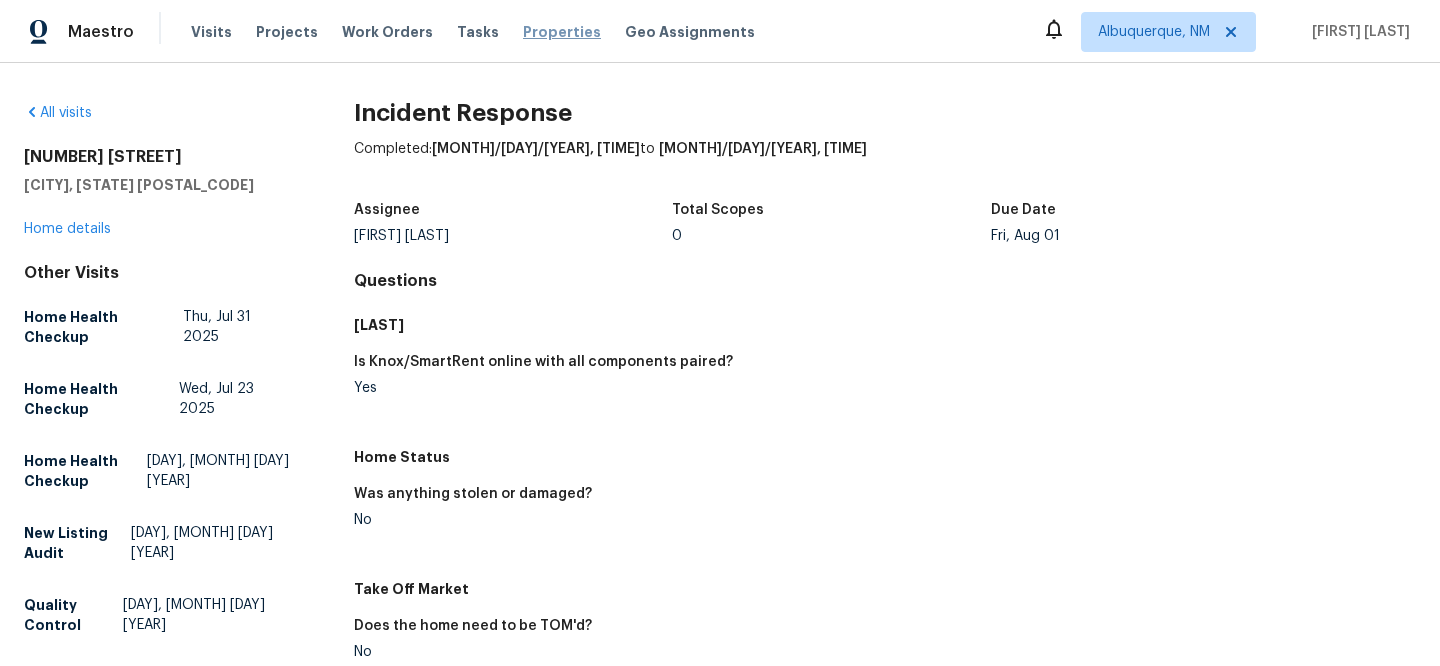 click on "Properties" at bounding box center (562, 32) 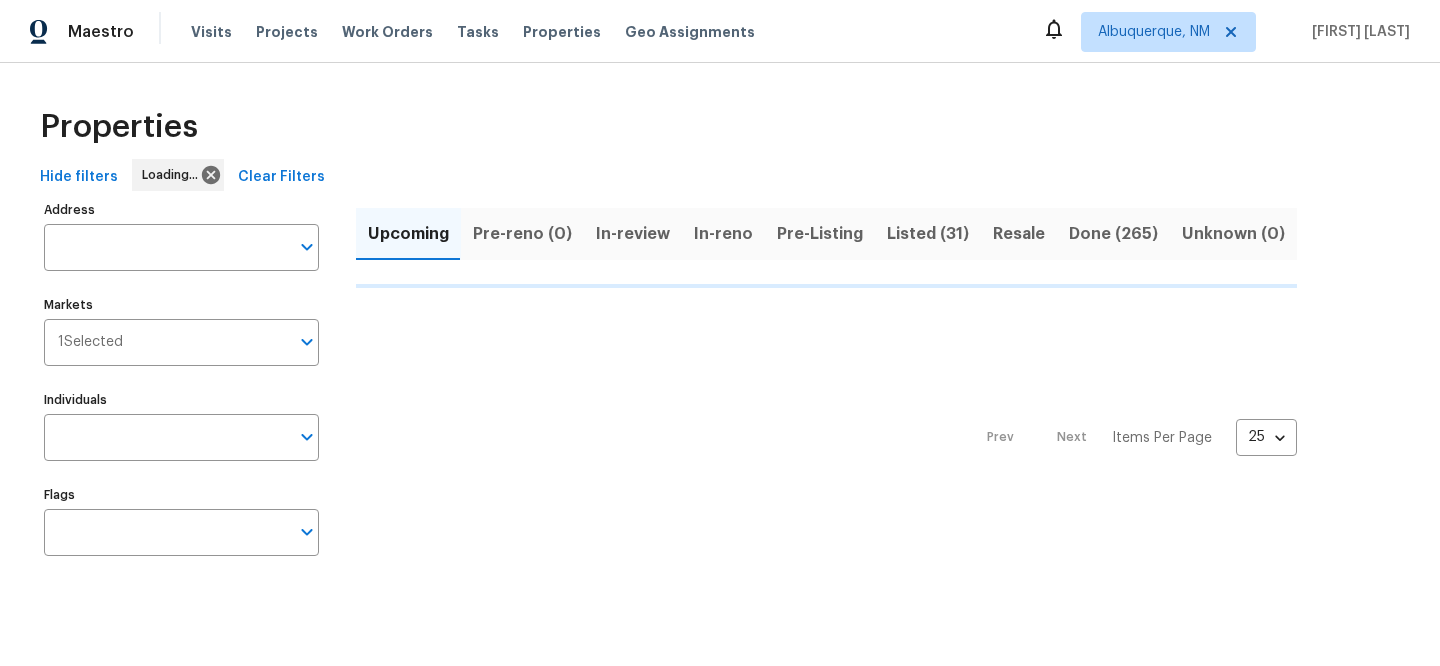 click on "Clear Filters" at bounding box center (281, 177) 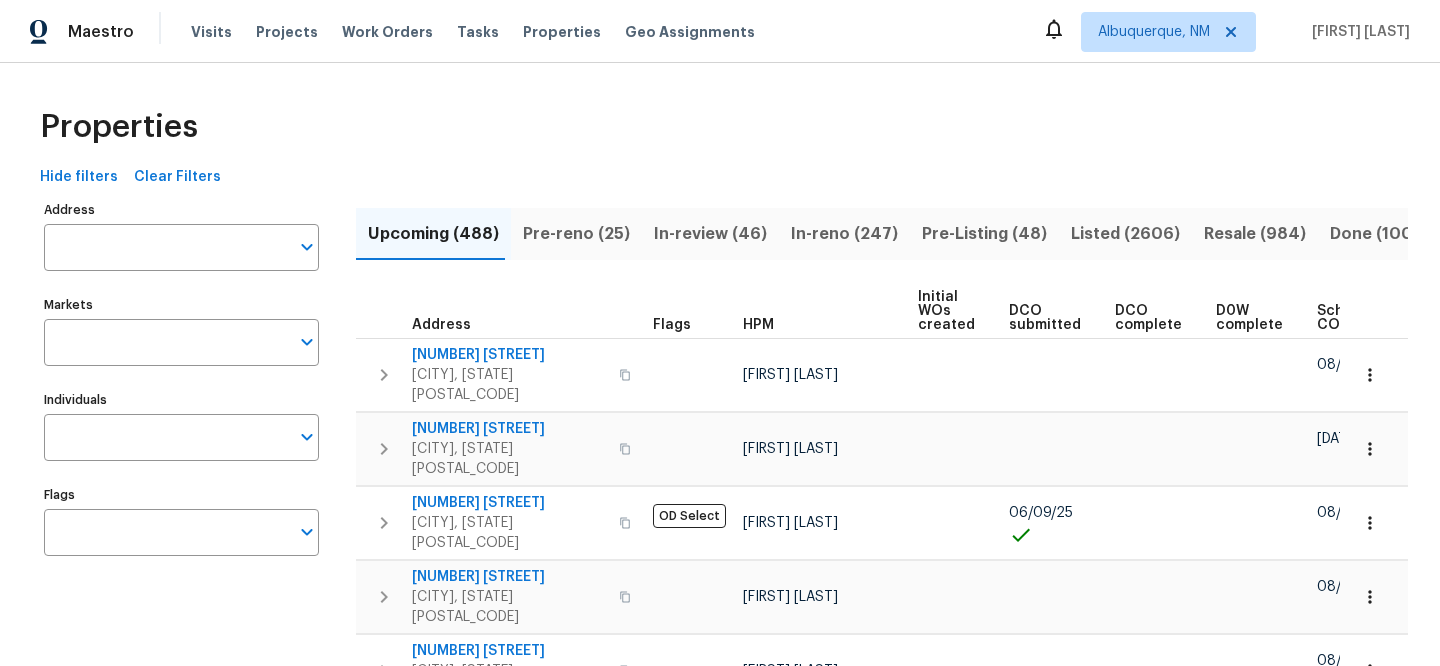 click on "Address" at bounding box center [166, 247] 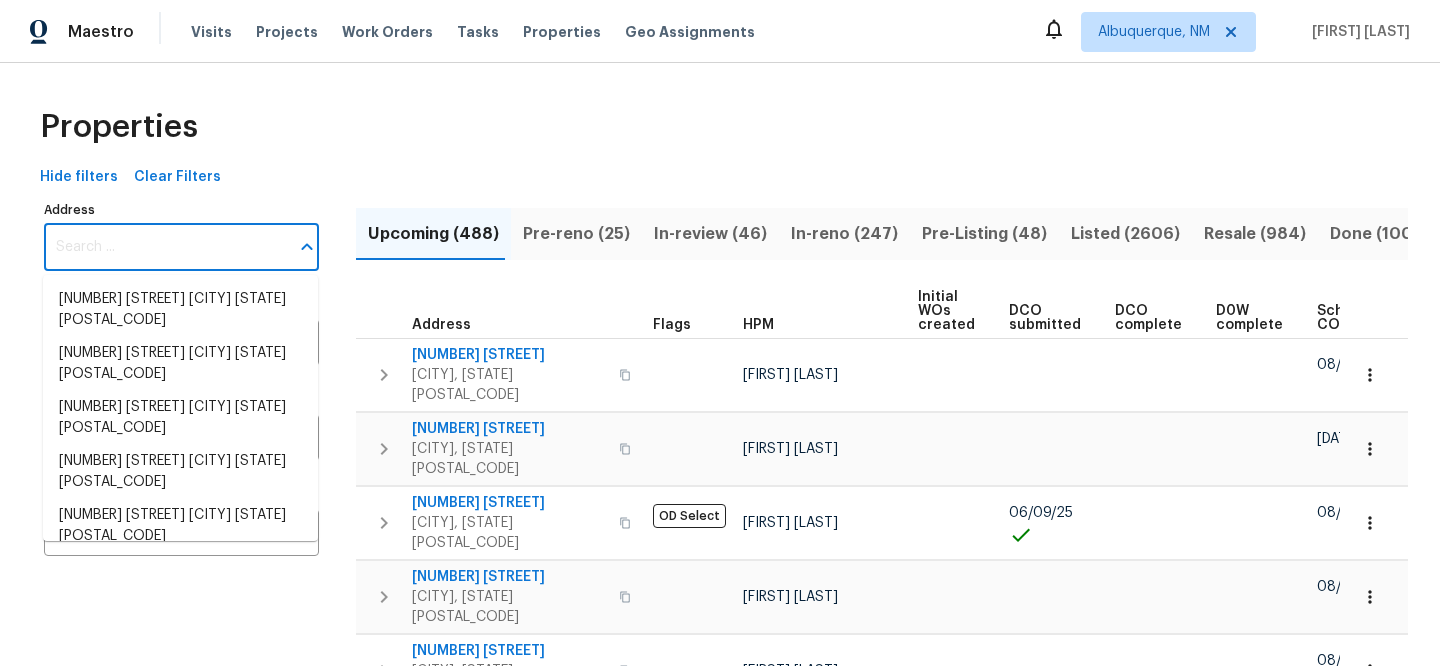 paste on "548 47th Ave N, Saint Petersburg, FL 33703" 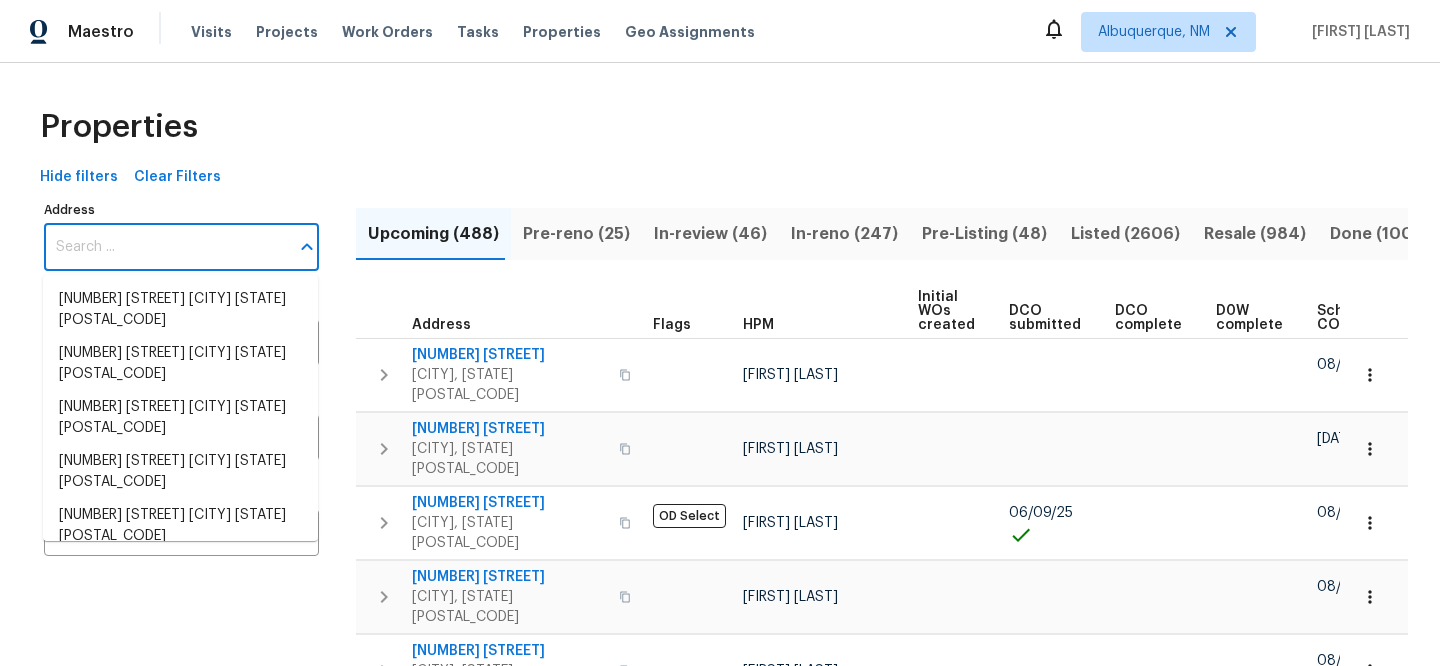 type on "548 47th Ave N, Saint Petersburg, FL 33703" 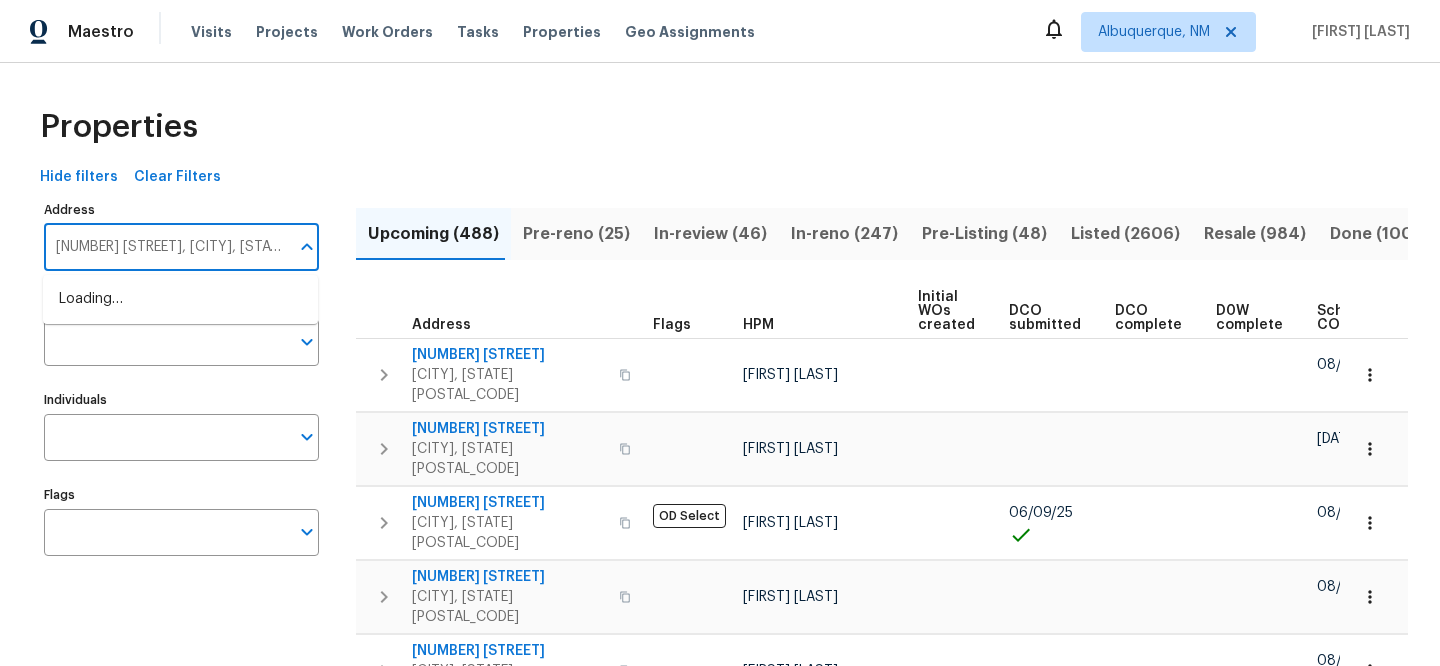 scroll, scrollTop: 0, scrollLeft: 51, axis: horizontal 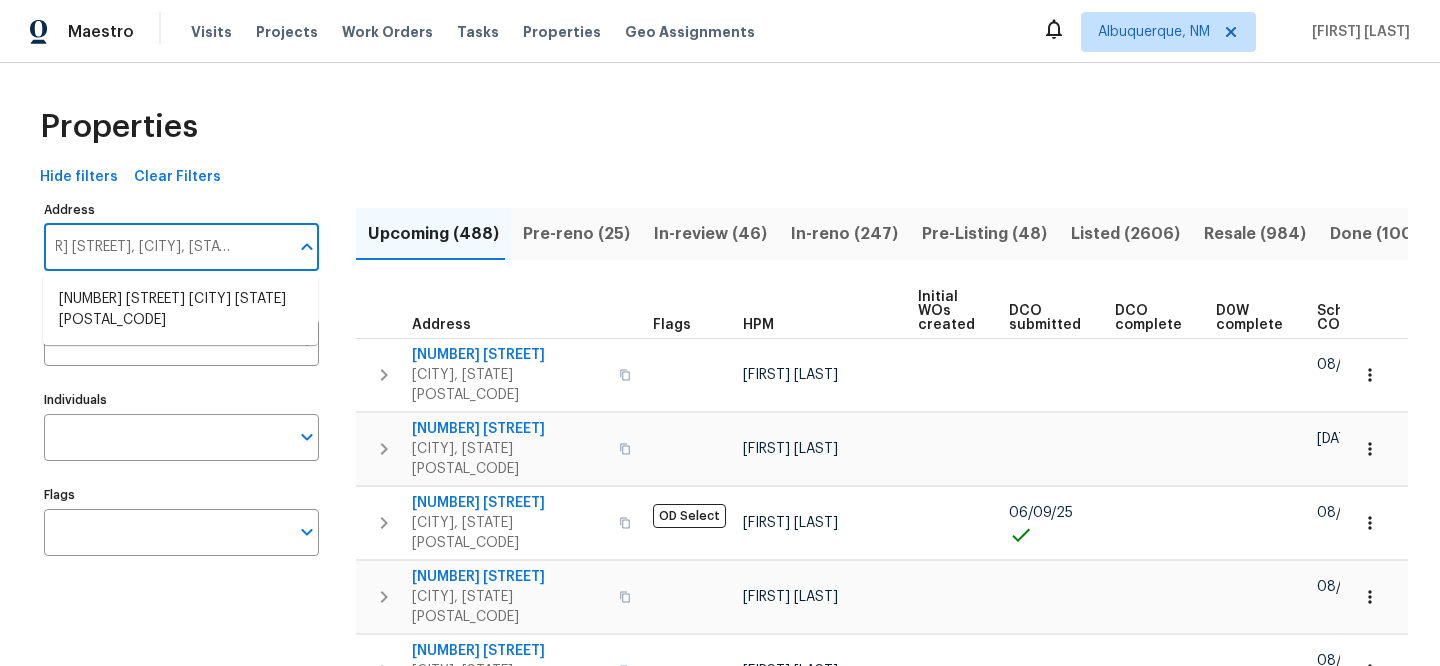 click on "548 47th Ave N Saint Petersburg FL 33703" at bounding box center (180, 310) 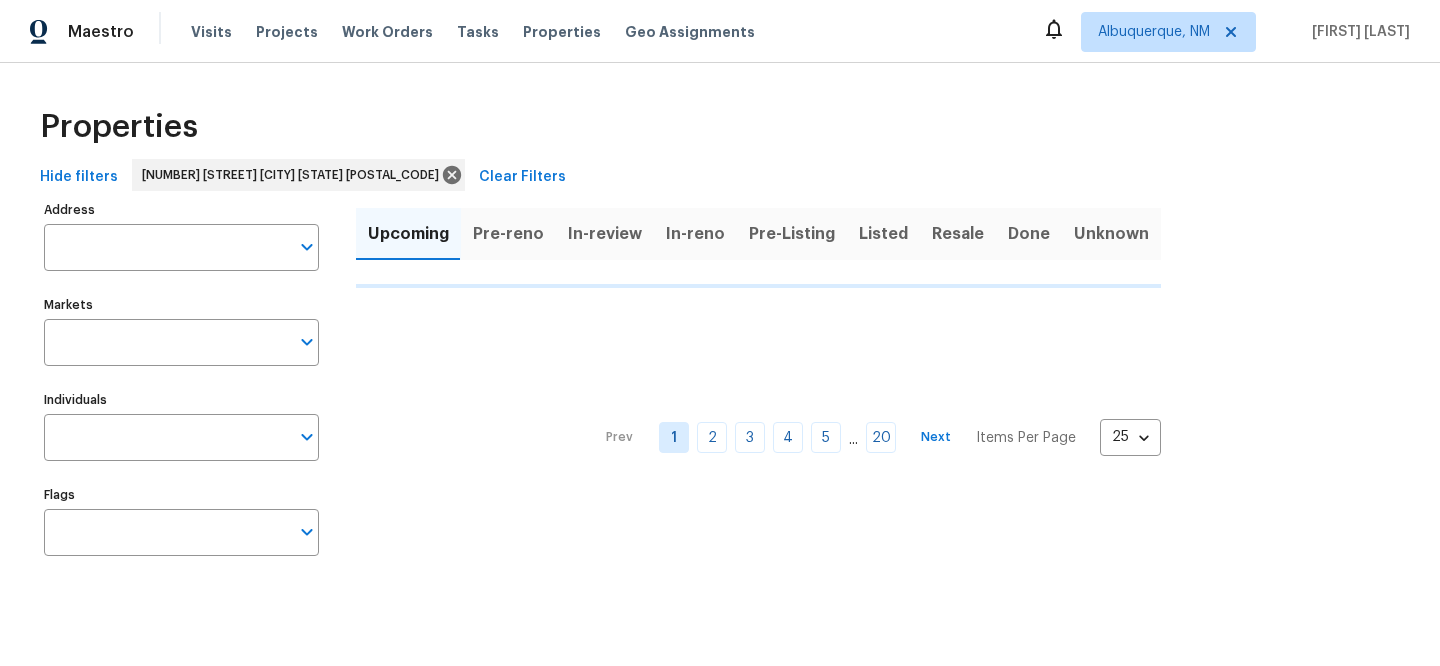 type on "548 47th Ave N Saint Petersburg FL 33703" 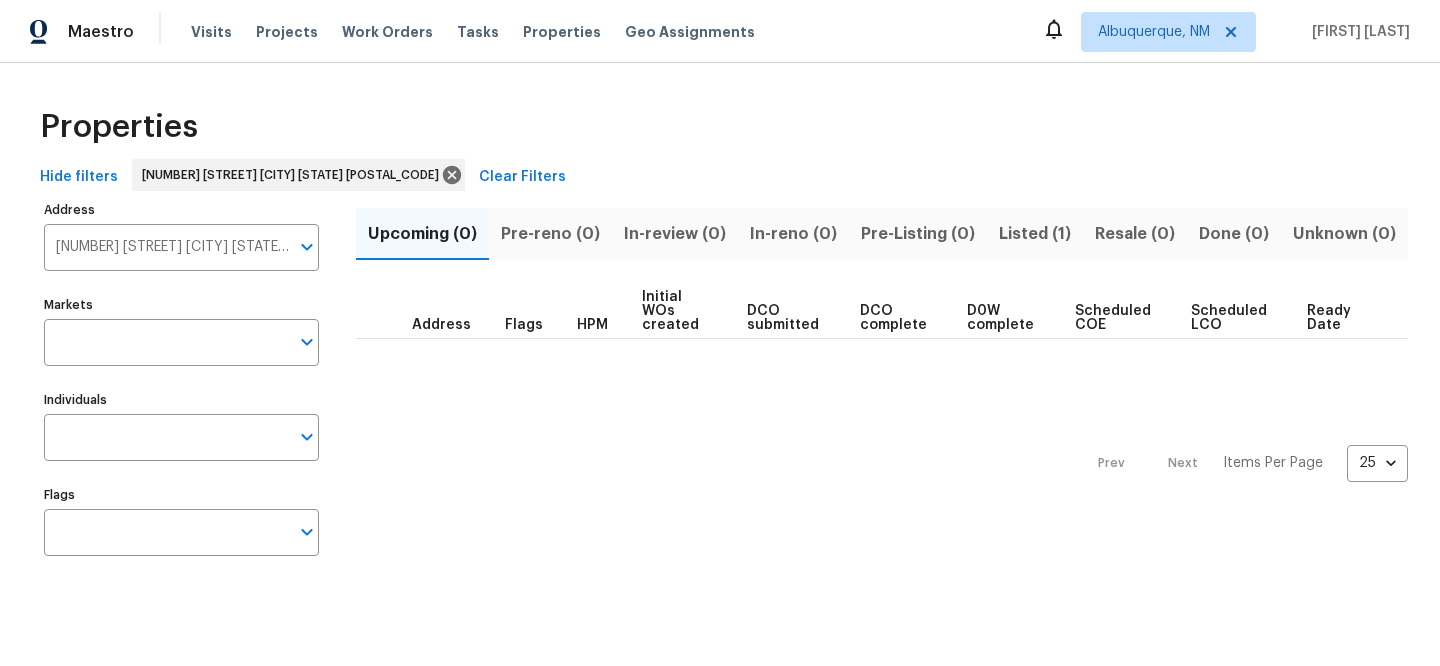 drag, startPoint x: 1018, startPoint y: 230, endPoint x: 973, endPoint y: 254, distance: 51 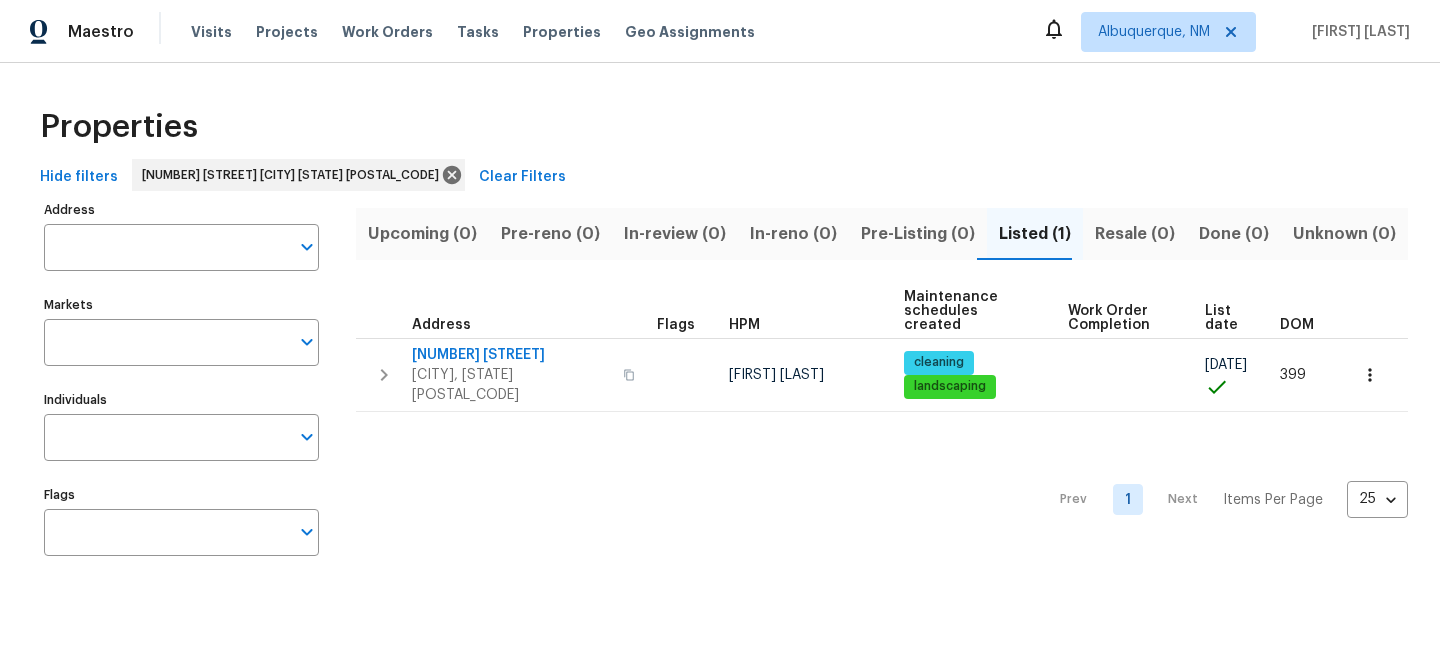 type on "548 47th Ave N Saint Petersburg FL 33703" 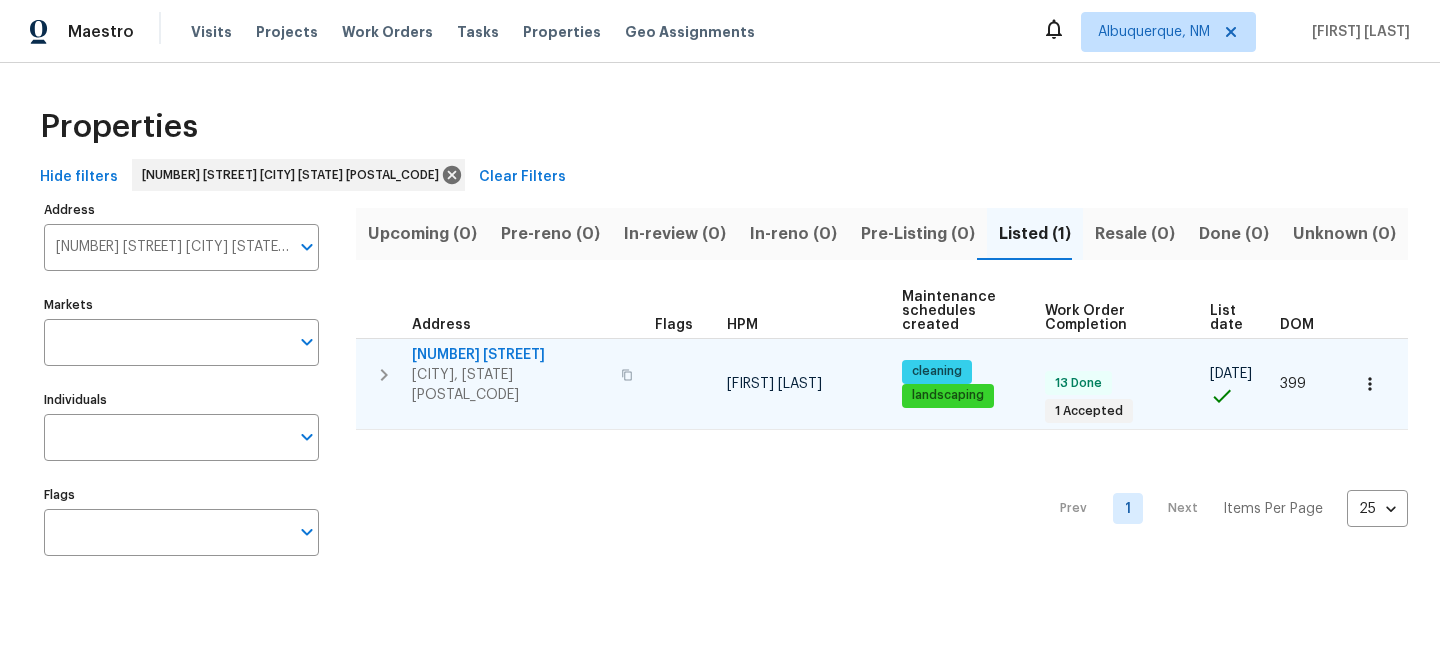 click on "548 47th Ave N" at bounding box center [510, 355] 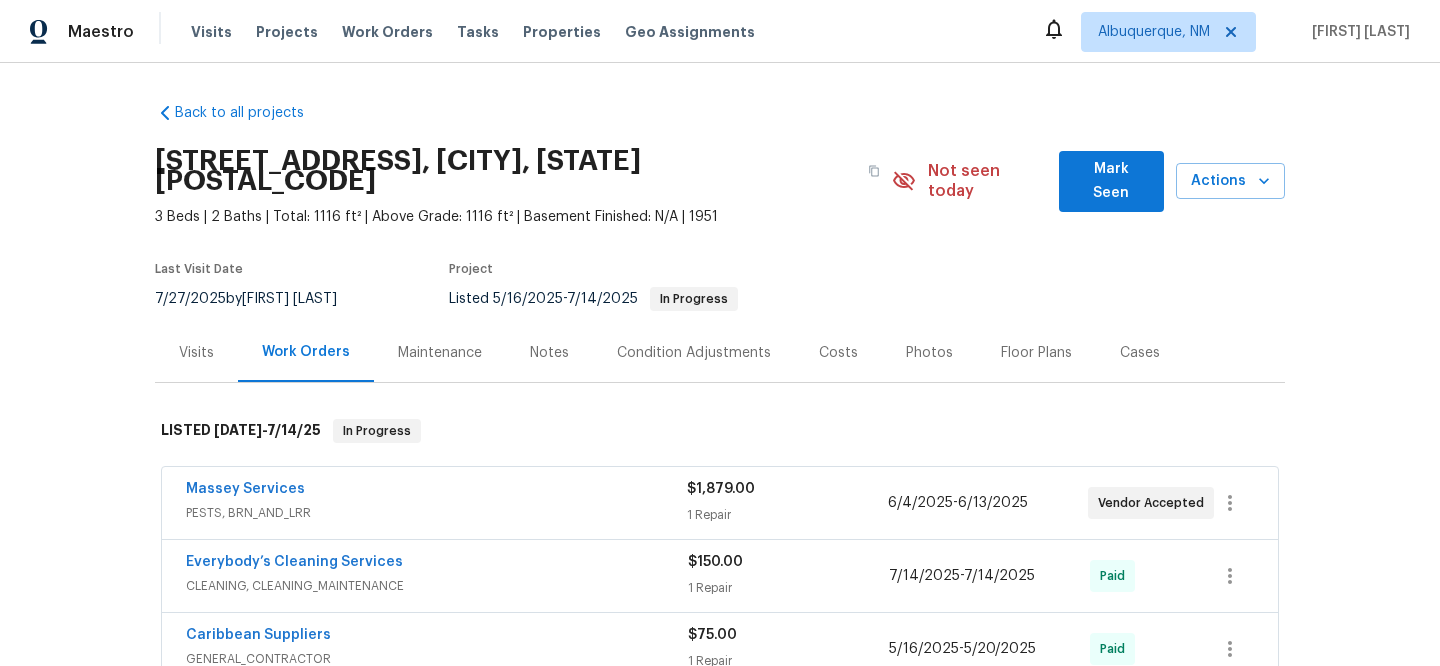 scroll, scrollTop: 0, scrollLeft: 0, axis: both 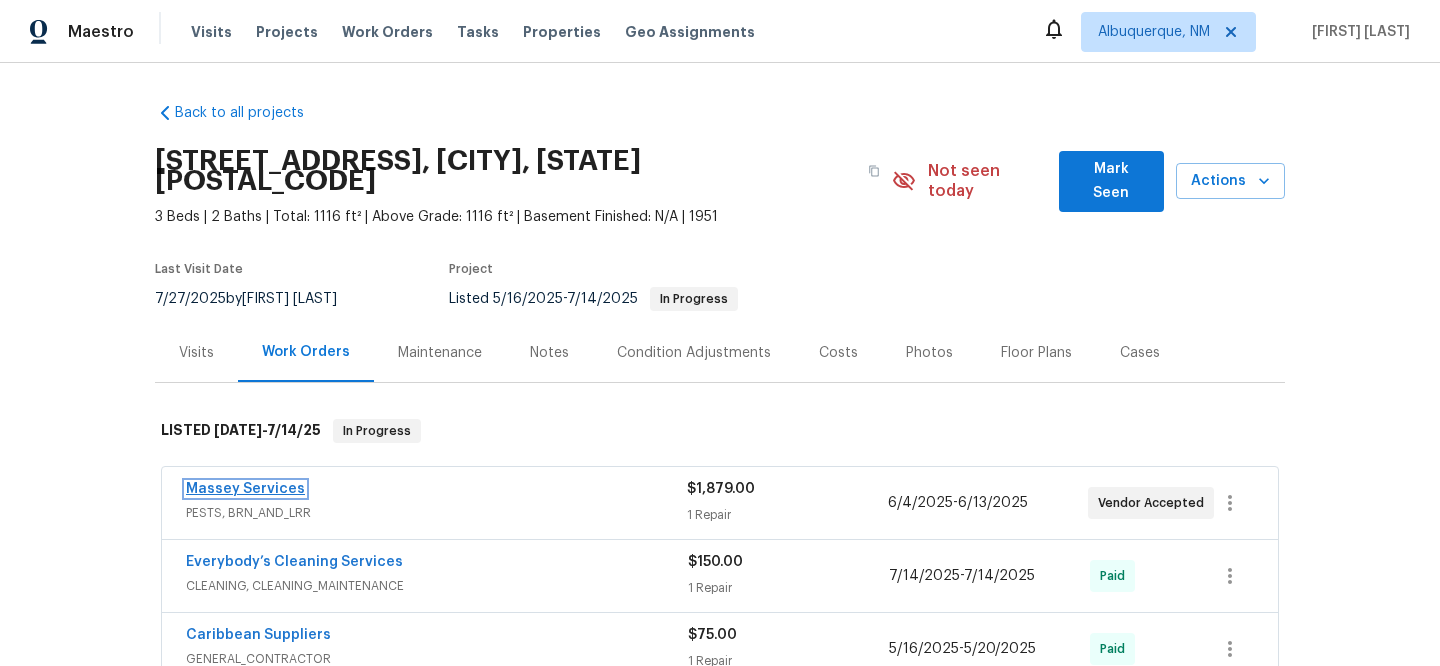 click on "Massey Services" at bounding box center [245, 489] 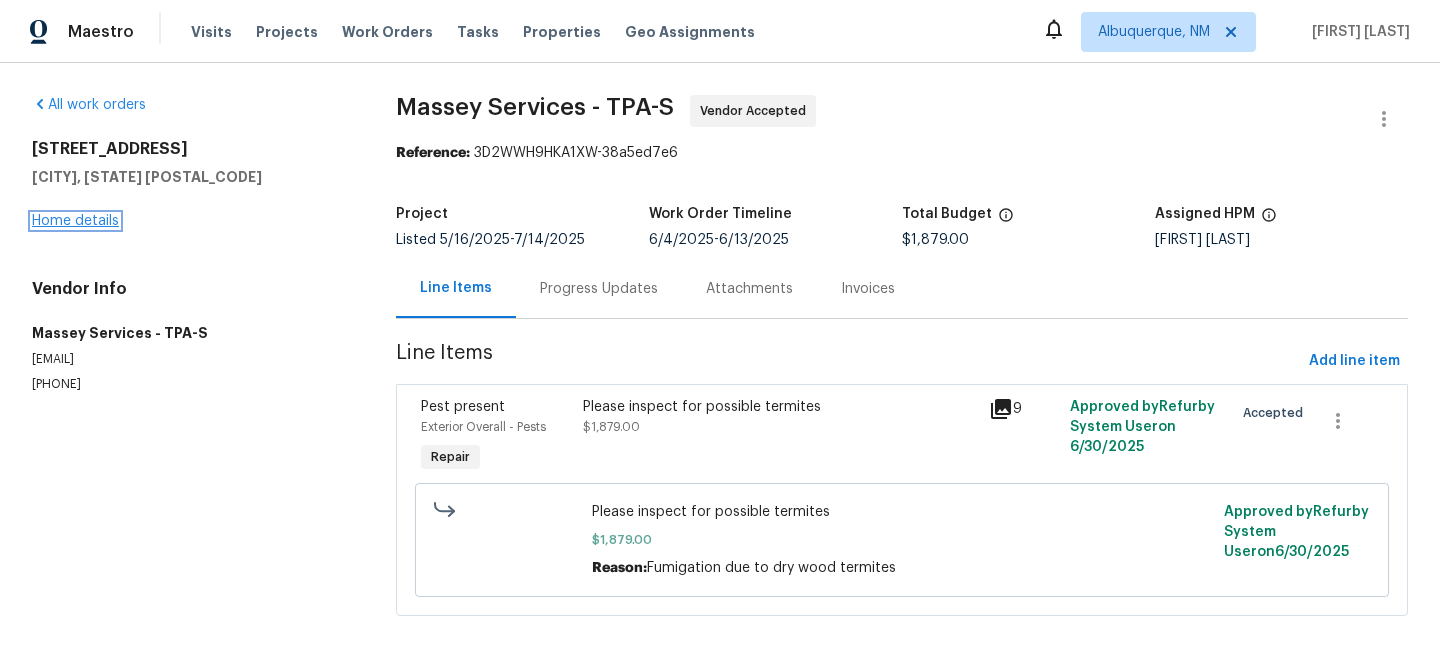 click on "Home details" at bounding box center (75, 221) 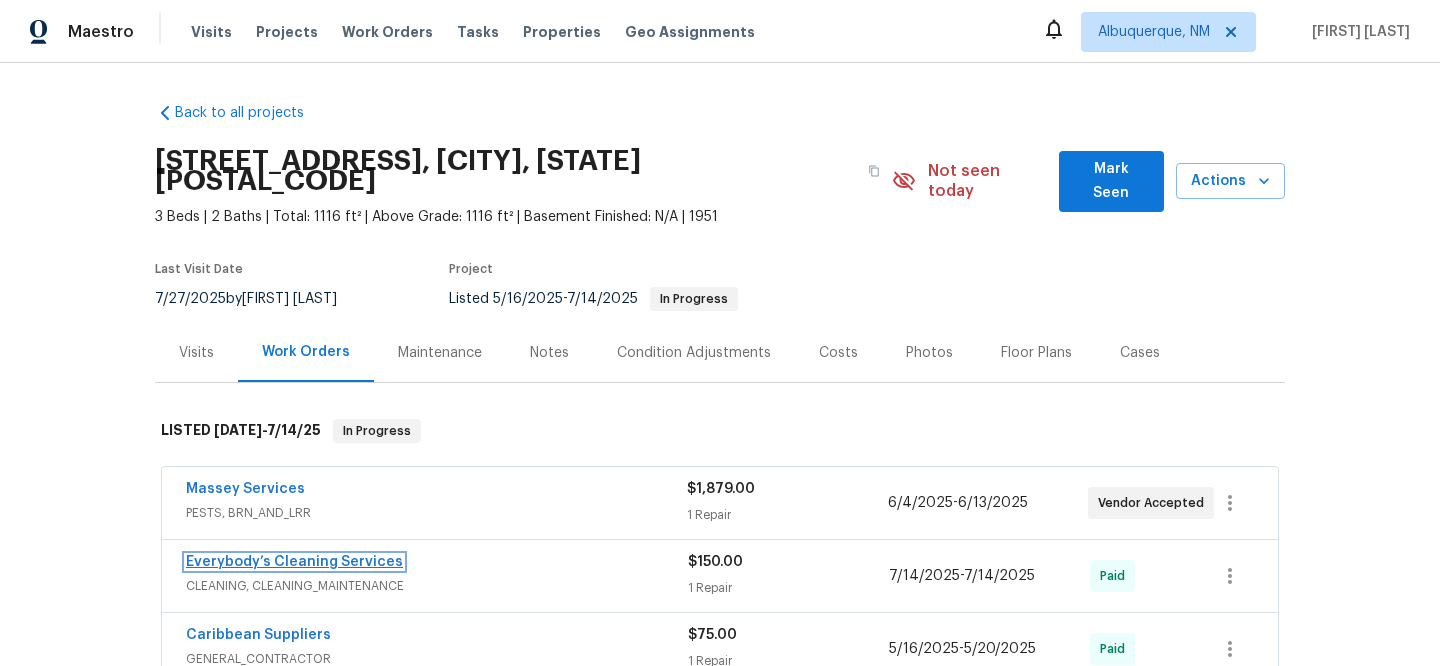 click on "Everybody’s Cleaning Services" at bounding box center (294, 562) 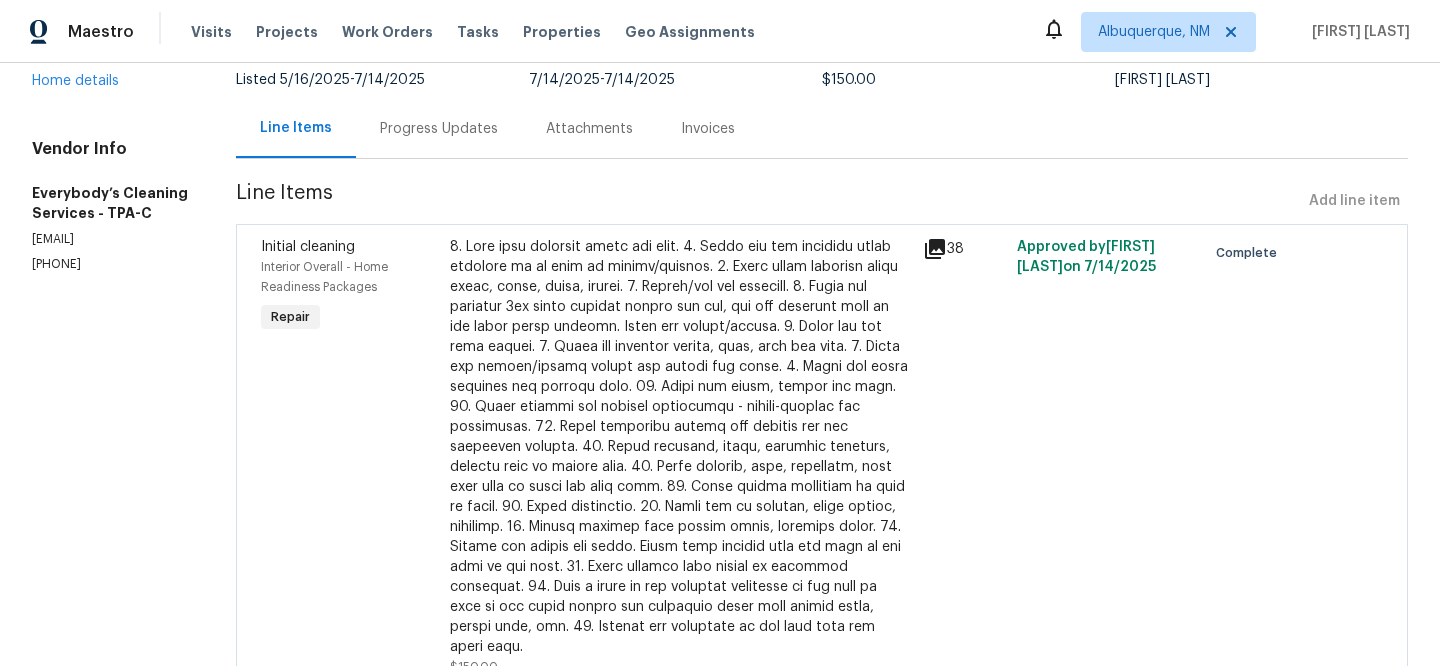 scroll, scrollTop: 0, scrollLeft: 0, axis: both 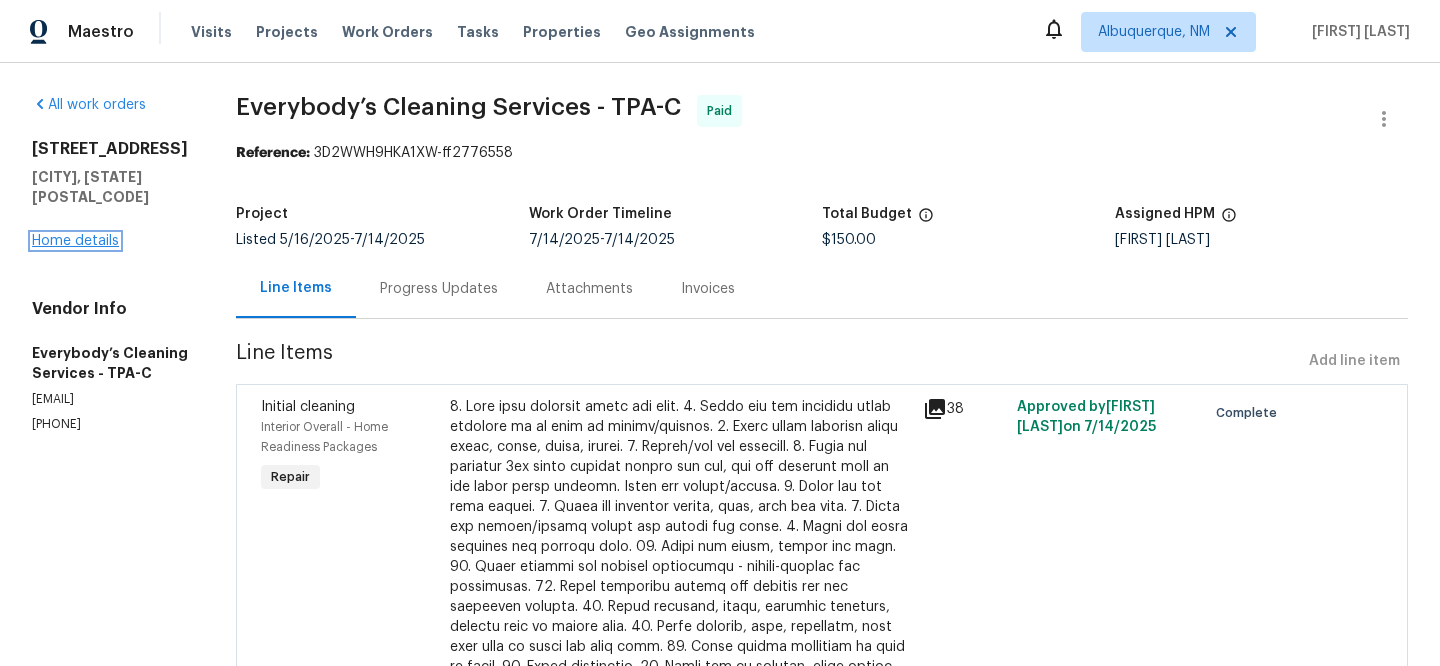 click on "Home details" at bounding box center (75, 241) 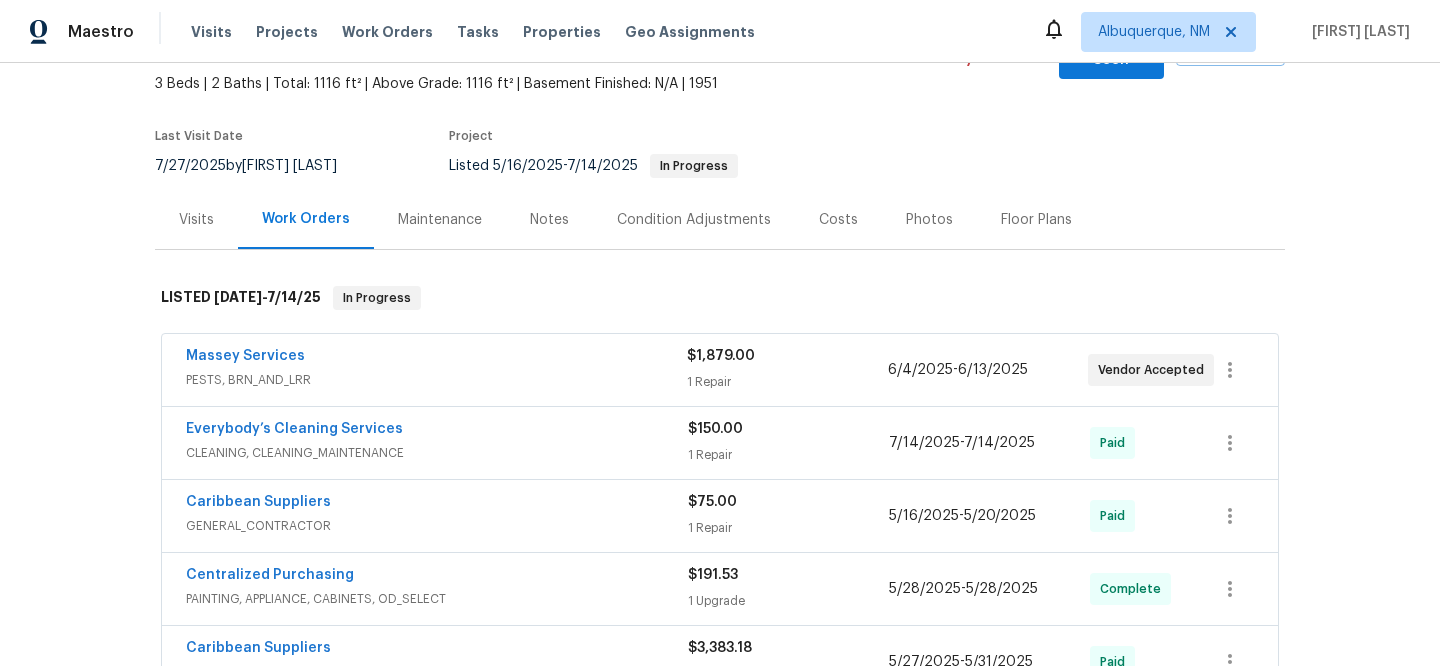 scroll, scrollTop: 134, scrollLeft: 0, axis: vertical 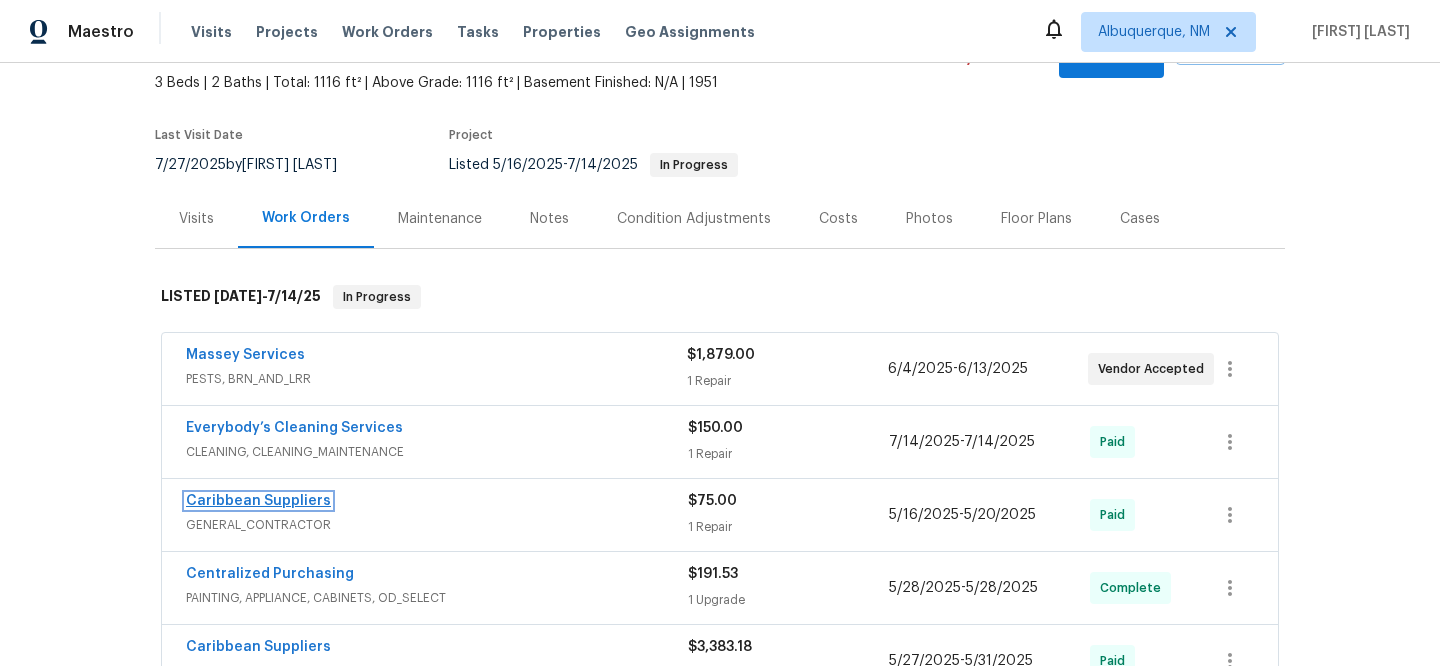 click on "Caribbean Suppliers" at bounding box center (258, 501) 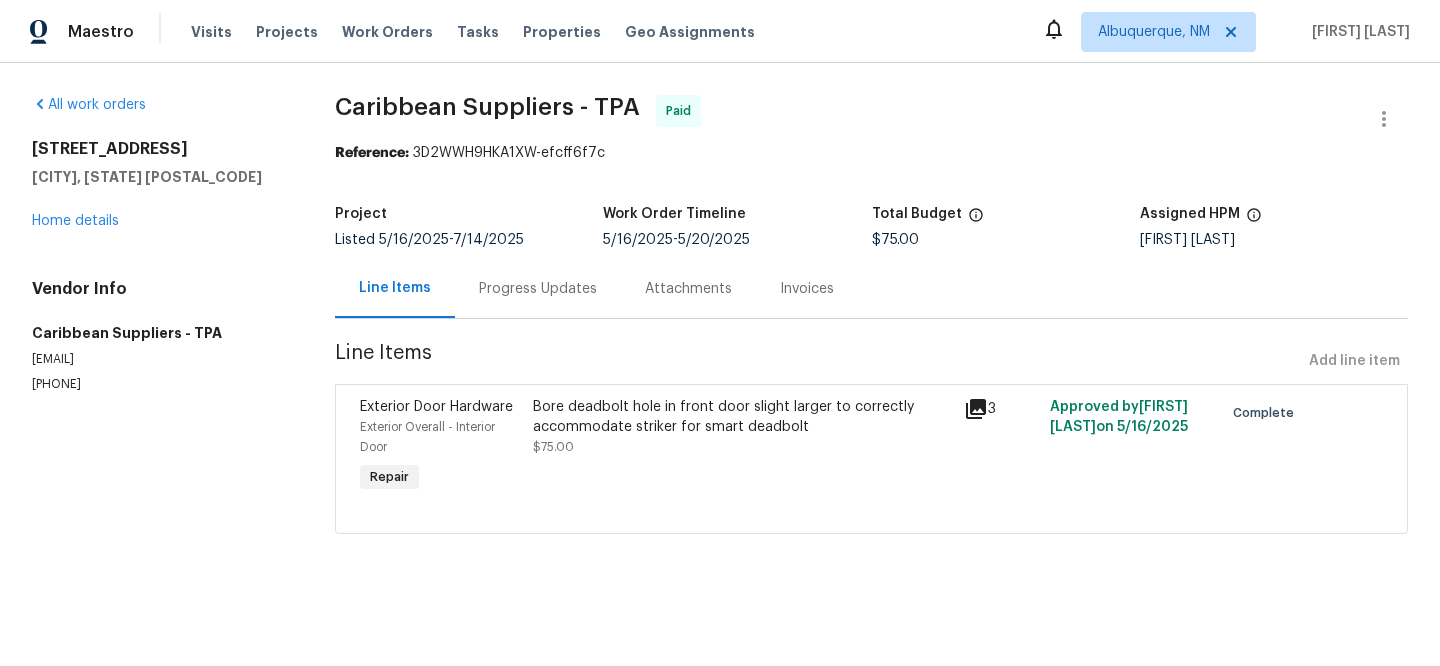 click 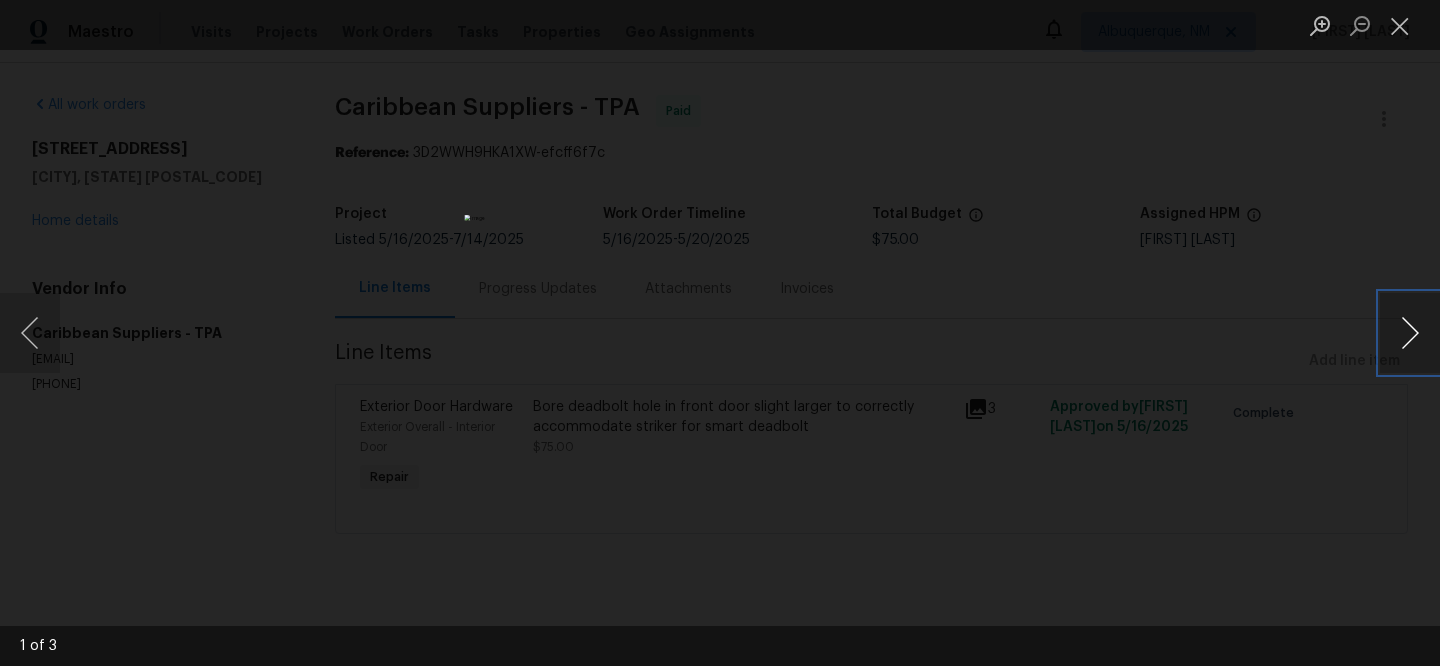 click at bounding box center (1410, 333) 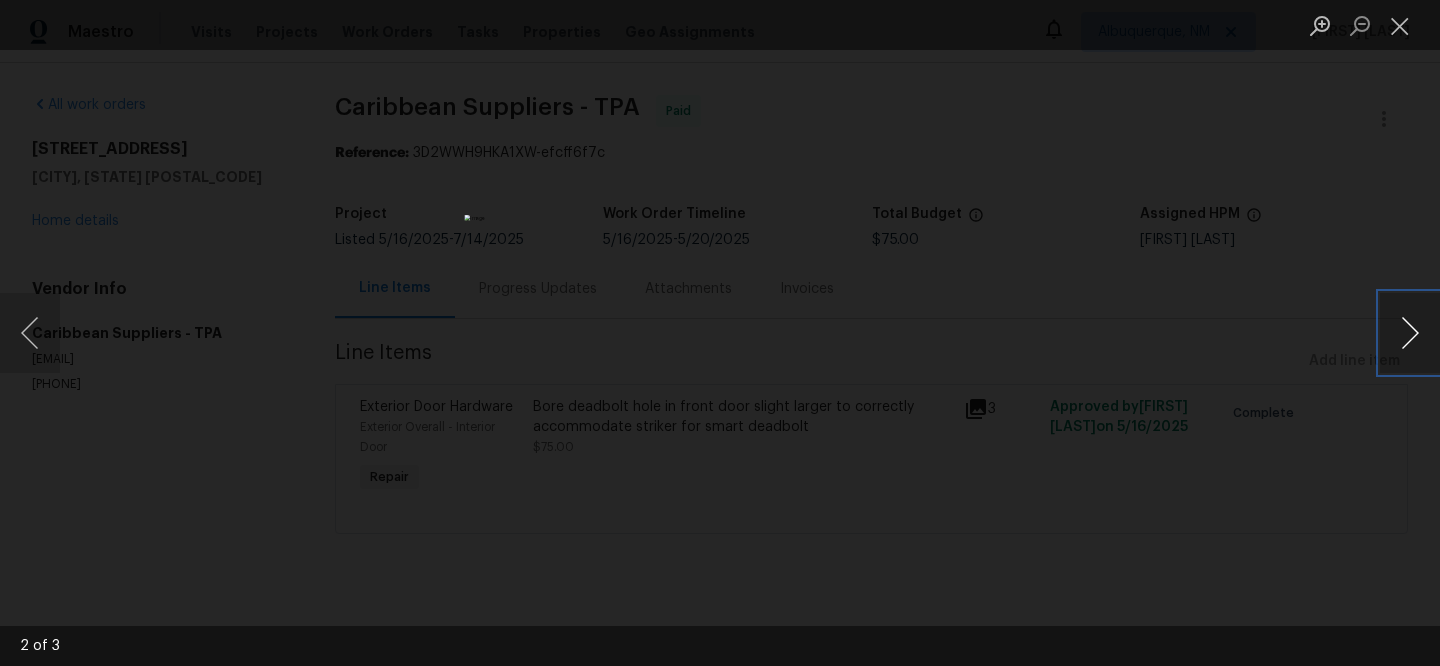 click at bounding box center [1410, 333] 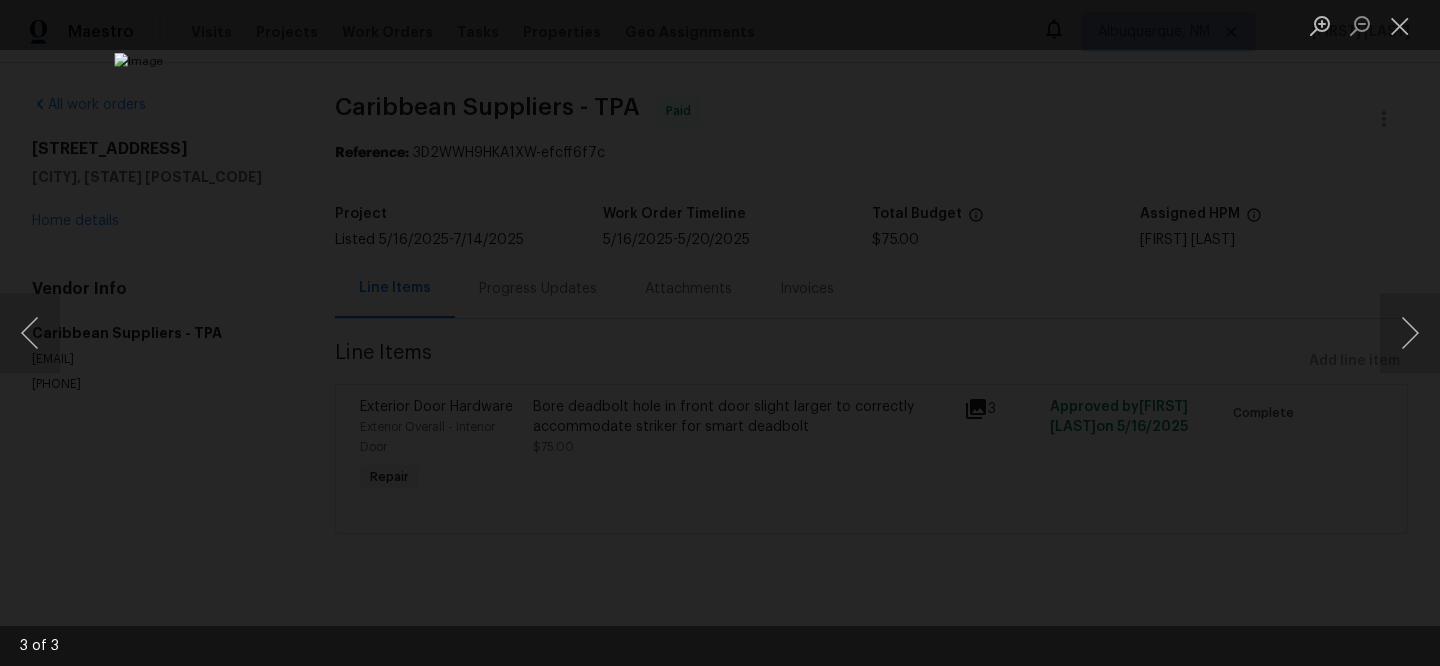 click at bounding box center (720, 333) 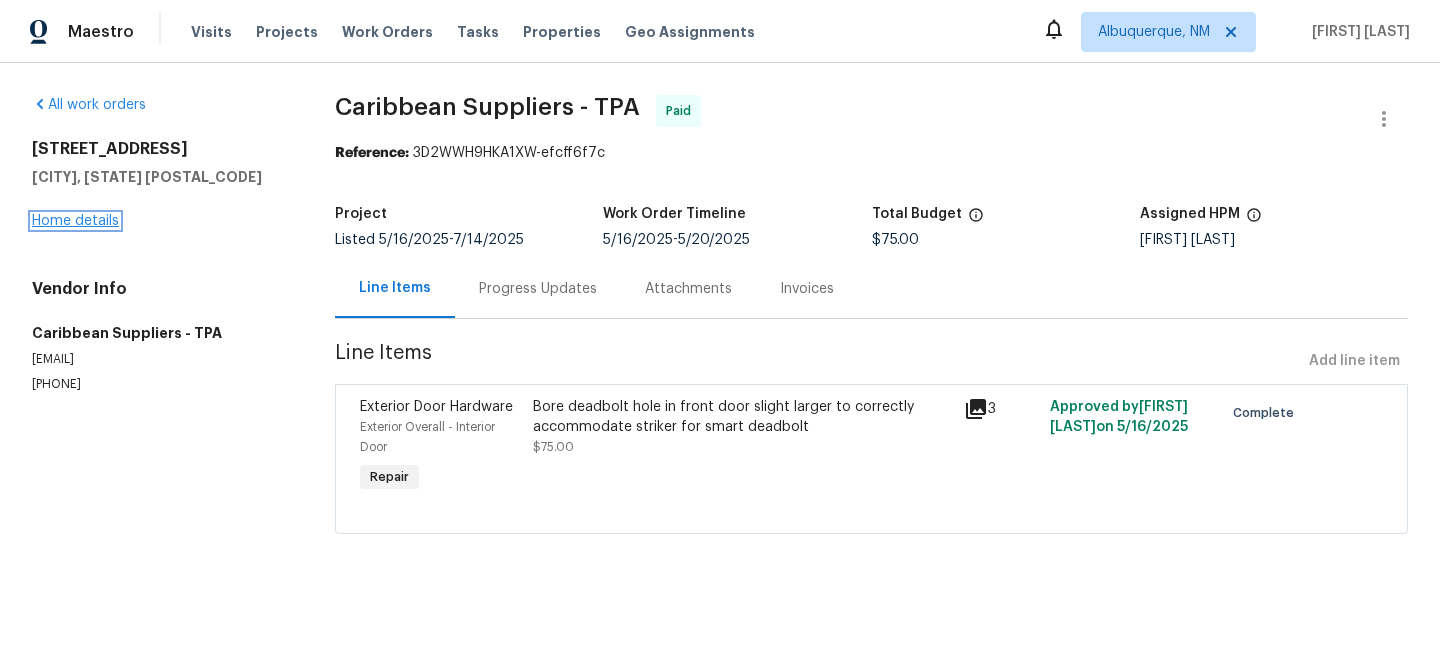click on "Home details" at bounding box center (75, 221) 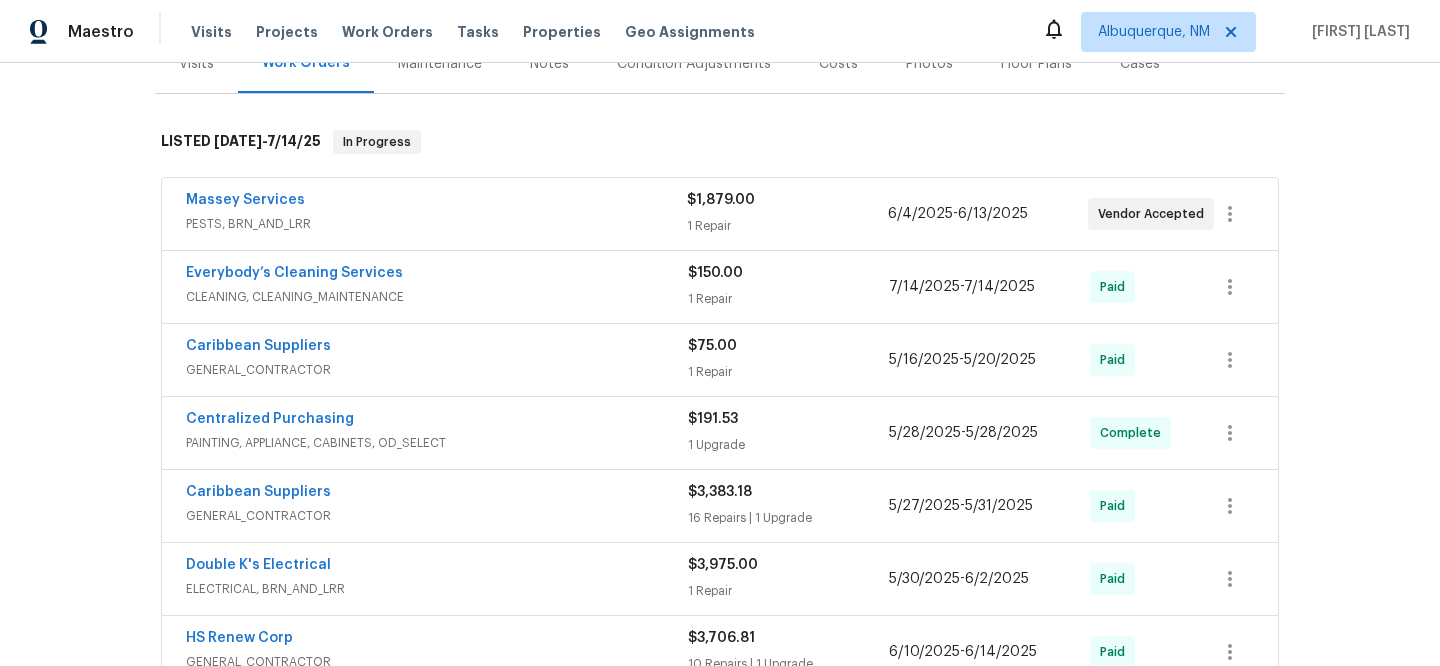 scroll, scrollTop: 0, scrollLeft: 0, axis: both 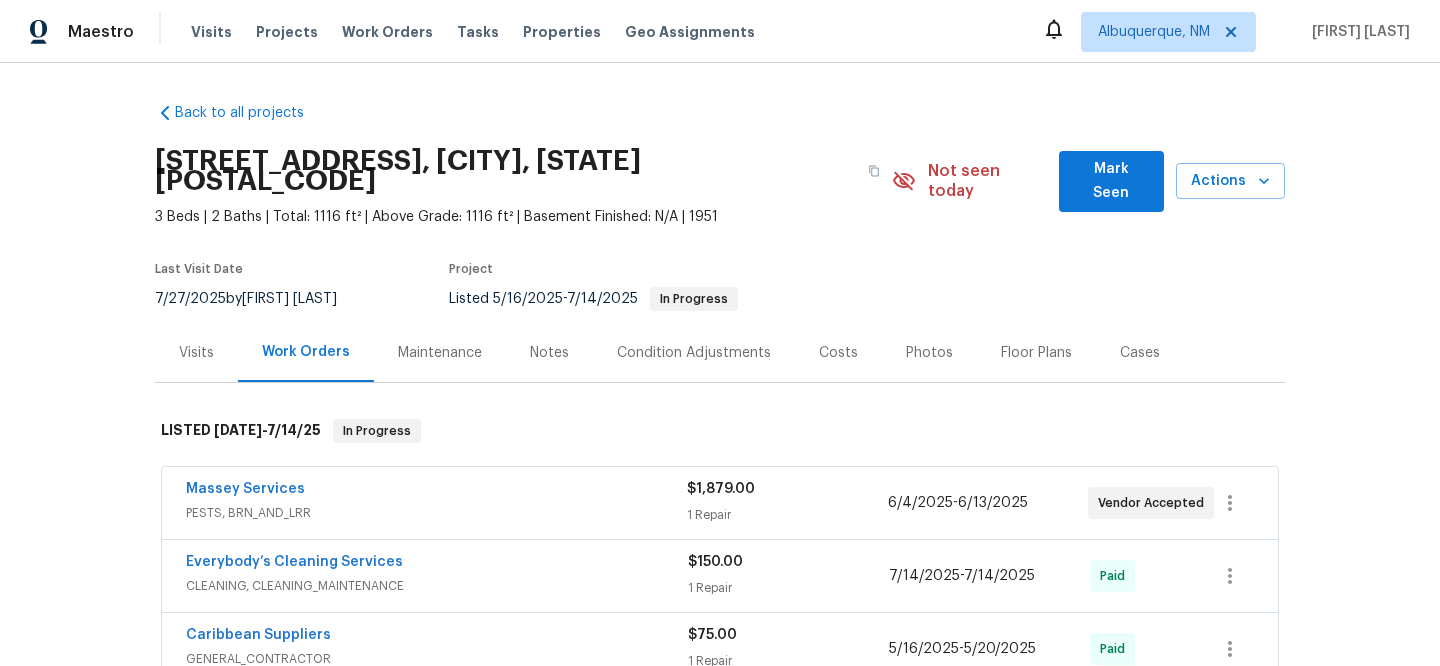 click on "Visits" at bounding box center (196, 352) 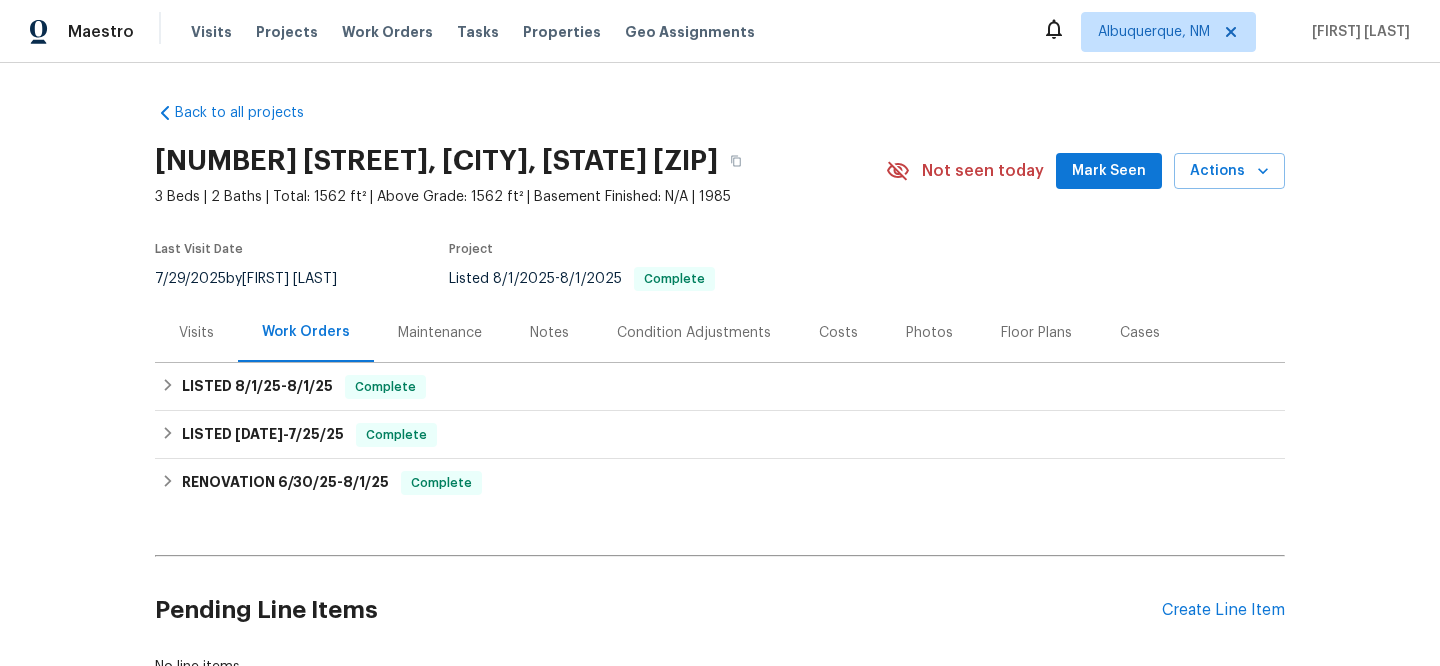 scroll, scrollTop: 0, scrollLeft: 0, axis: both 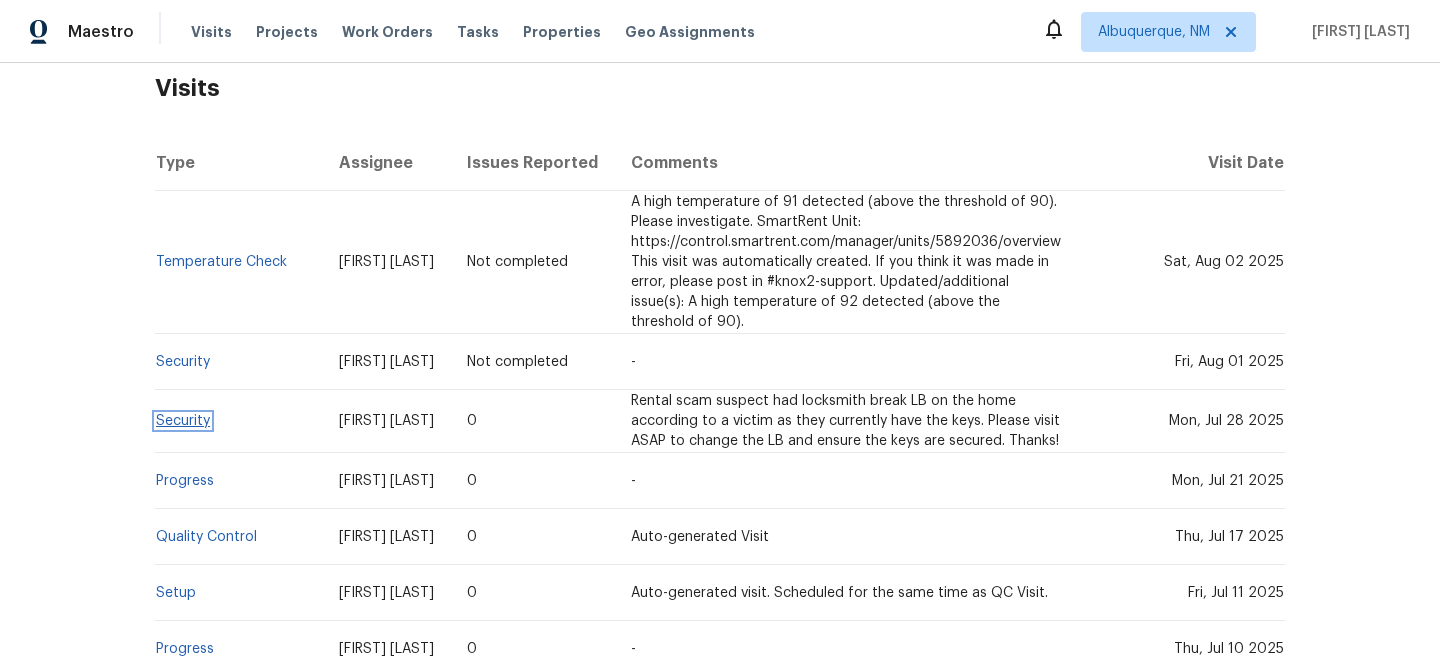 click on "Security" at bounding box center (183, 421) 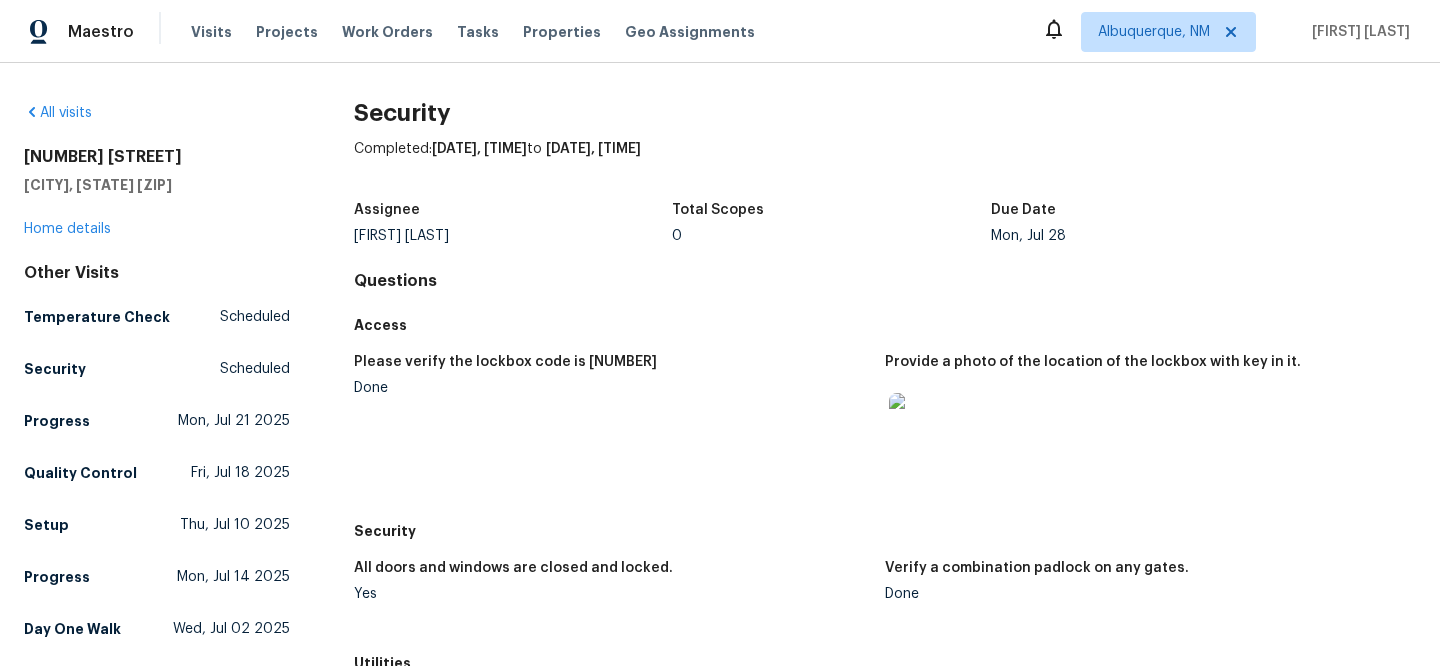click at bounding box center (921, 425) 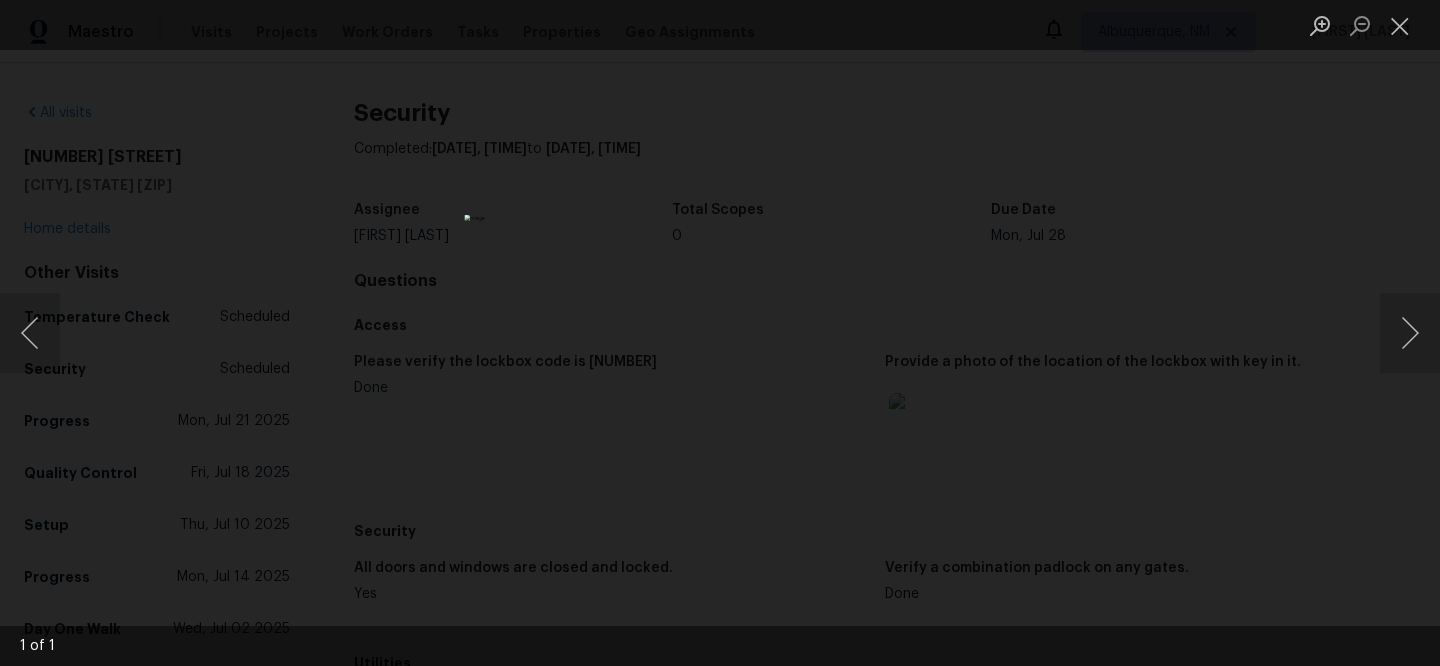 click at bounding box center [720, 333] 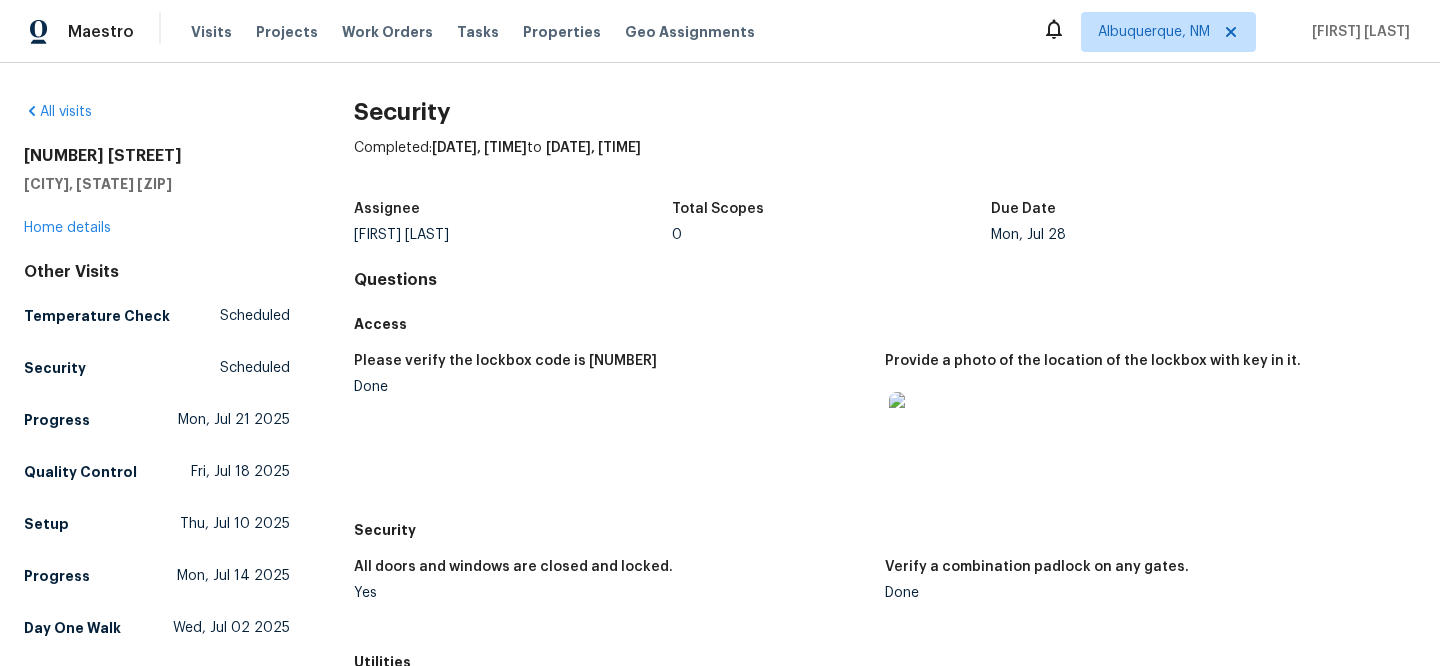 scroll, scrollTop: 0, scrollLeft: 0, axis: both 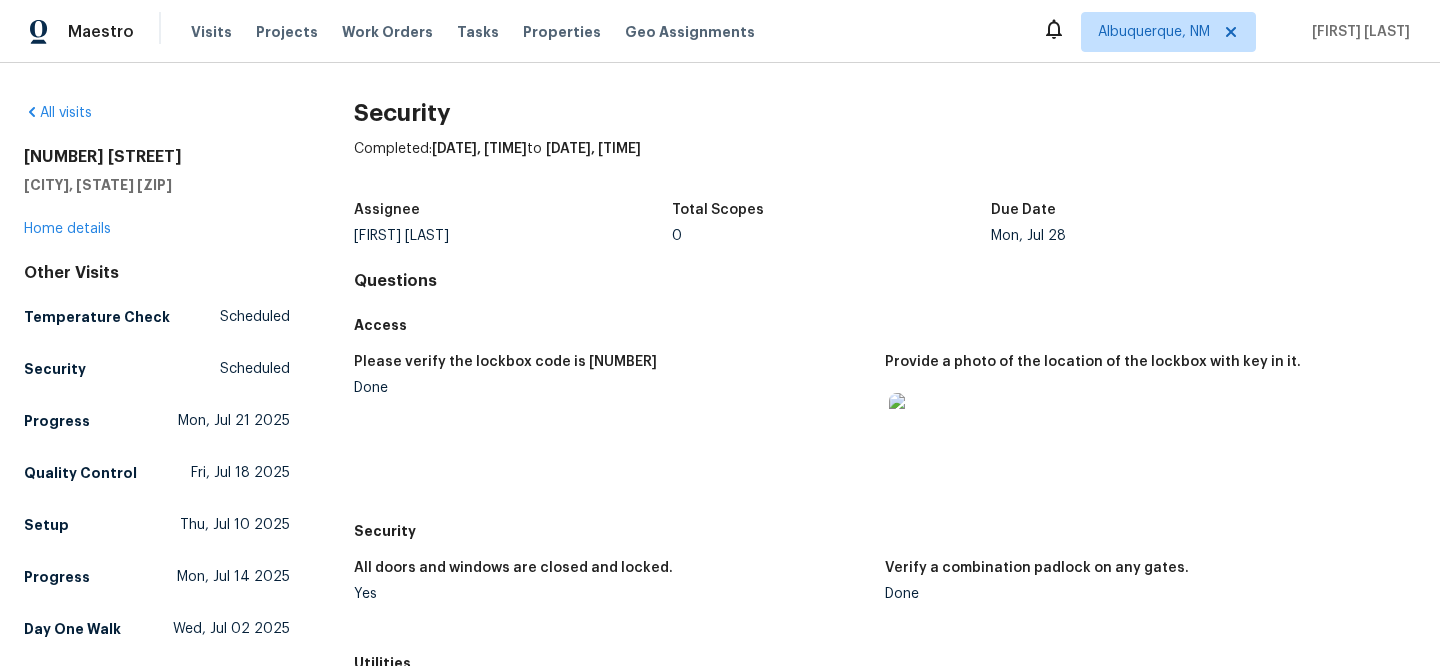 click at bounding box center (921, 425) 